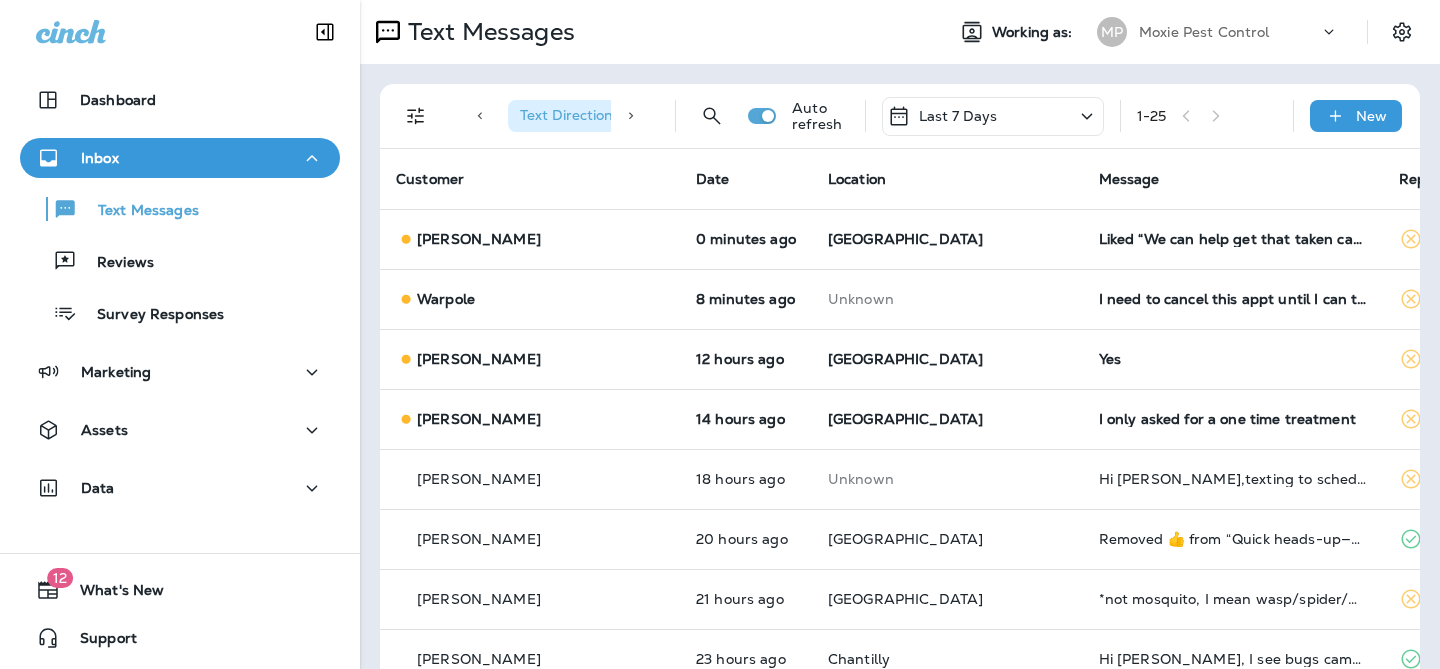 scroll, scrollTop: 0, scrollLeft: 0, axis: both 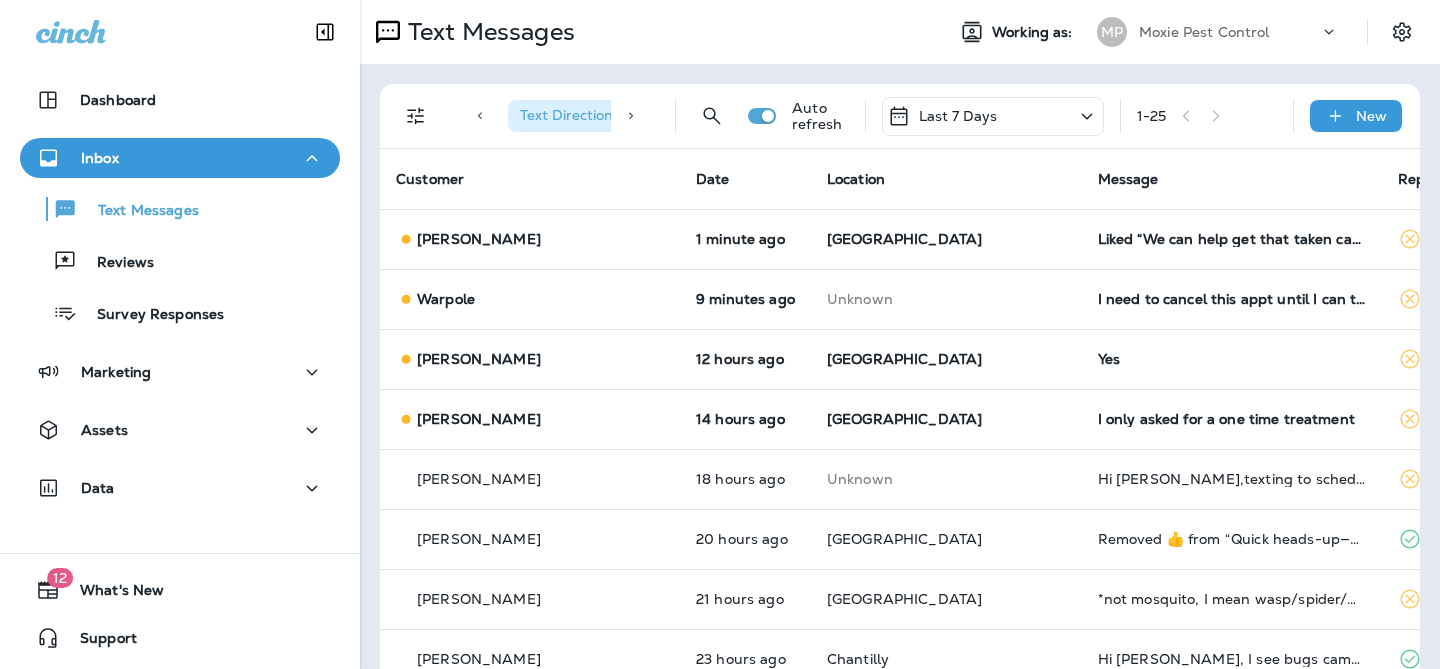 click on "Text Direction :  Incoming   Auto refresh       Last 7 Days 1  -  25   New" at bounding box center [900, 116] 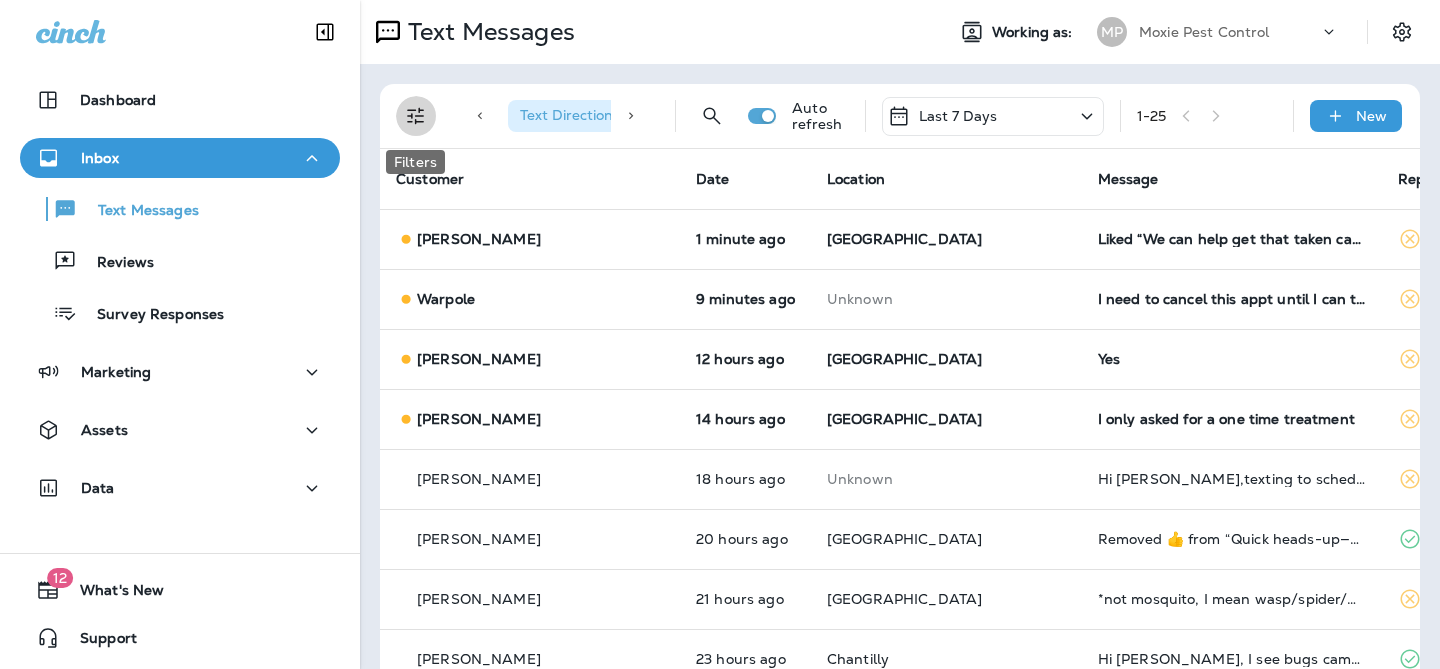 click 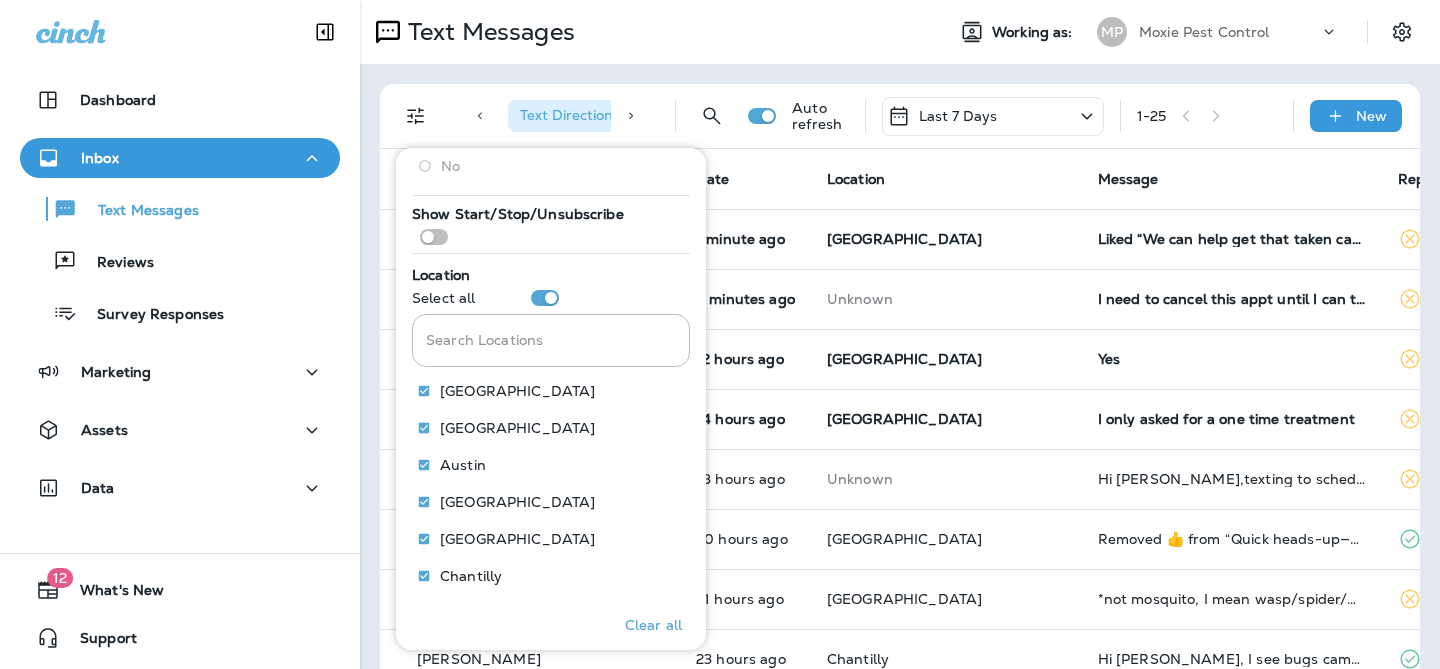 scroll, scrollTop: 369, scrollLeft: 0, axis: vertical 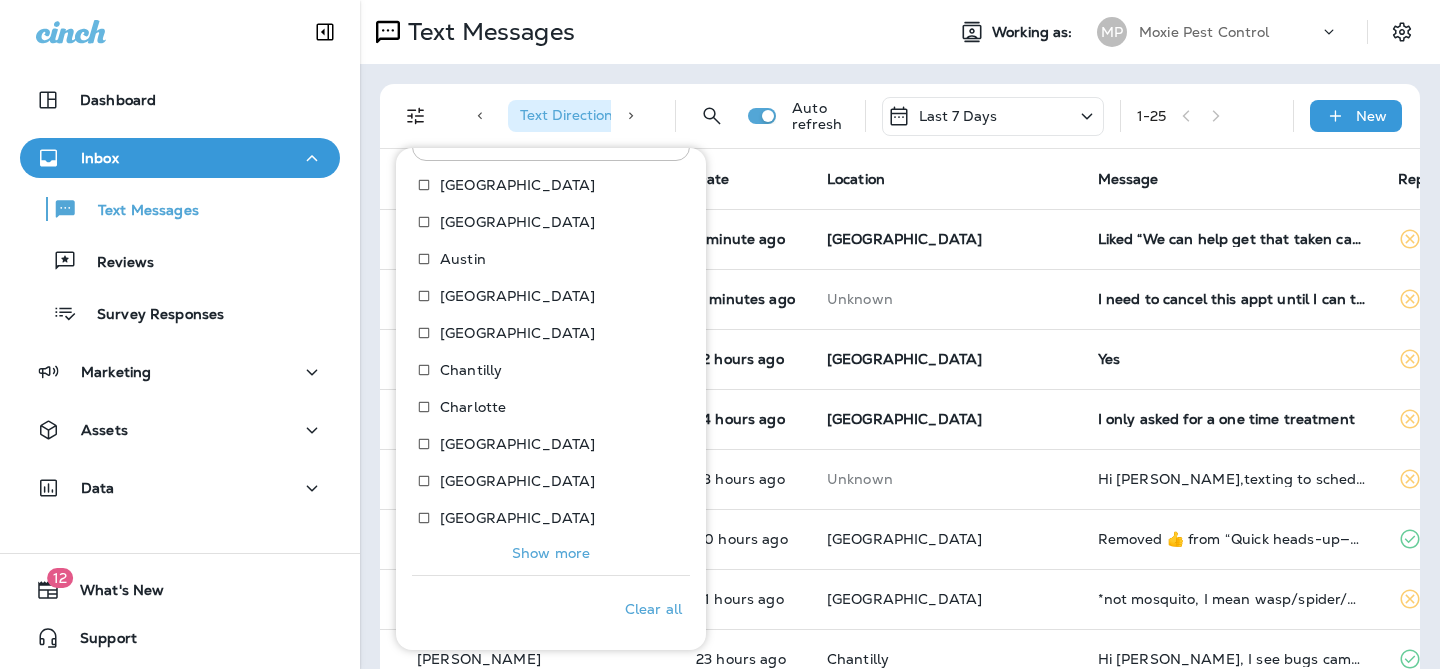 click on "Show more" at bounding box center (551, 553) 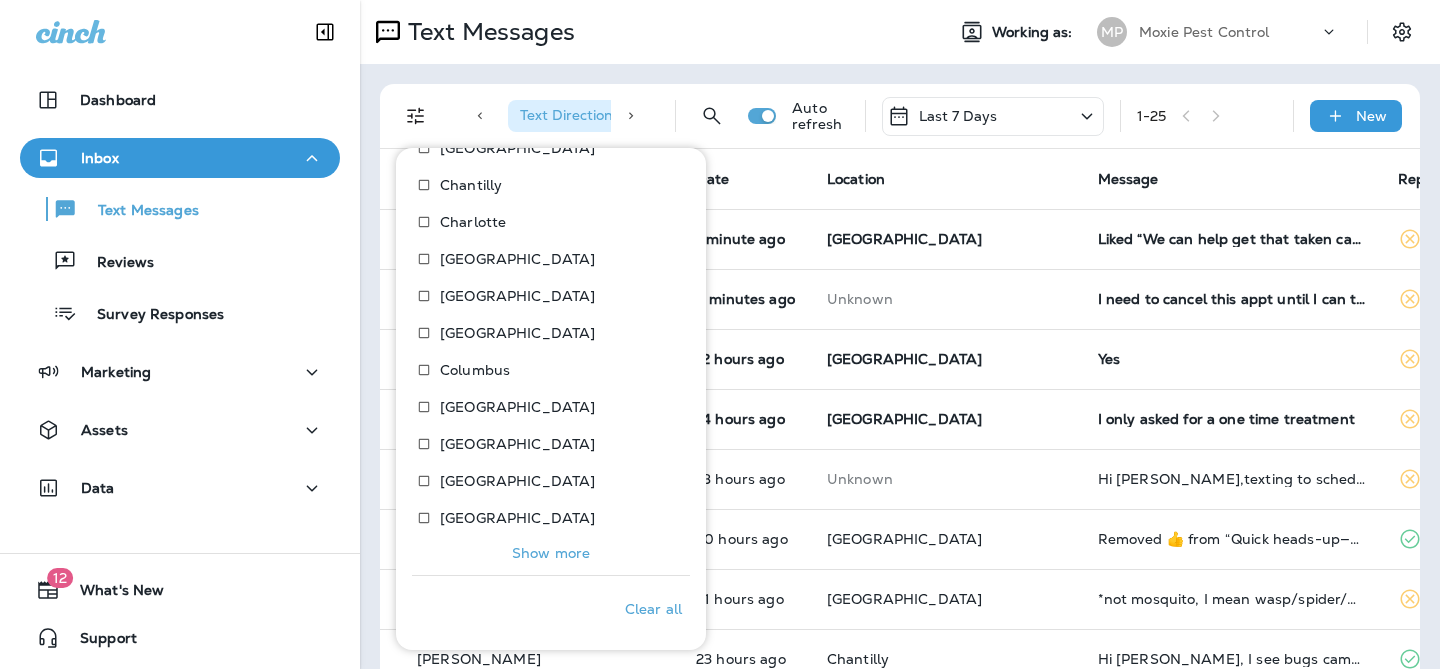 click on "Show more" at bounding box center [551, 553] 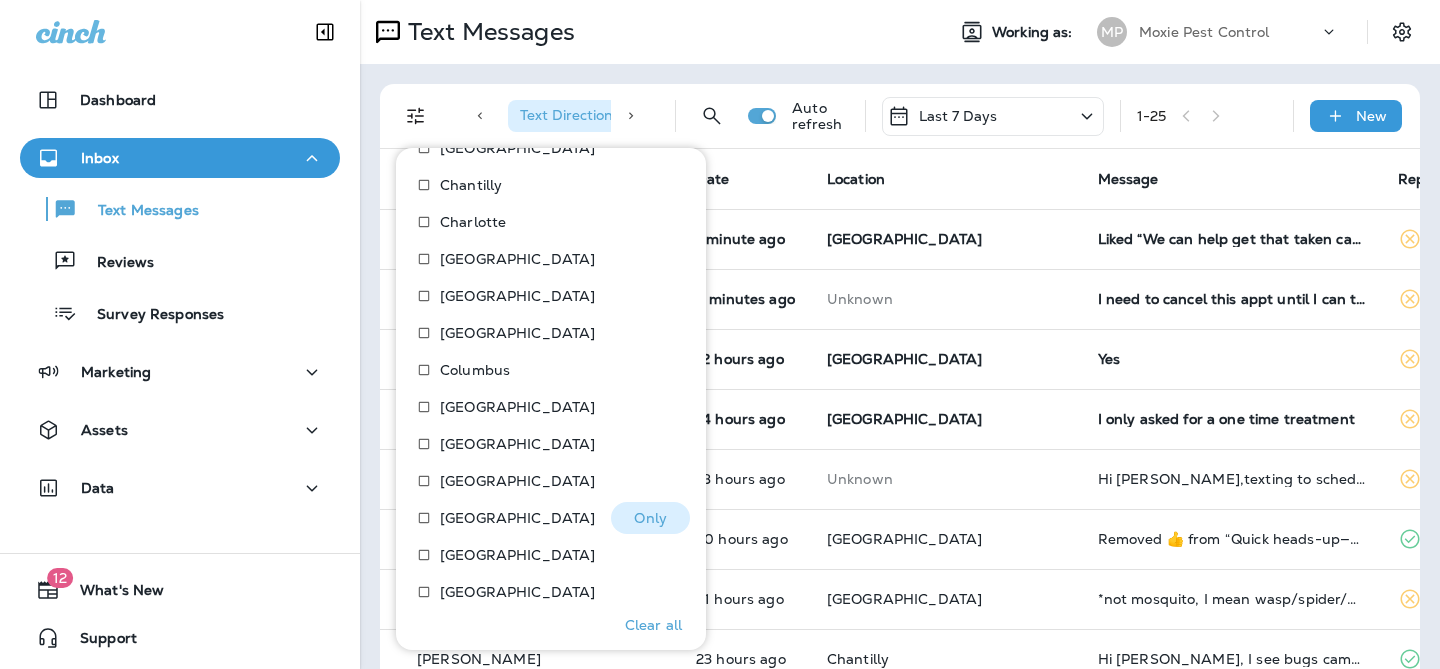 scroll, scrollTop: 859, scrollLeft: 0, axis: vertical 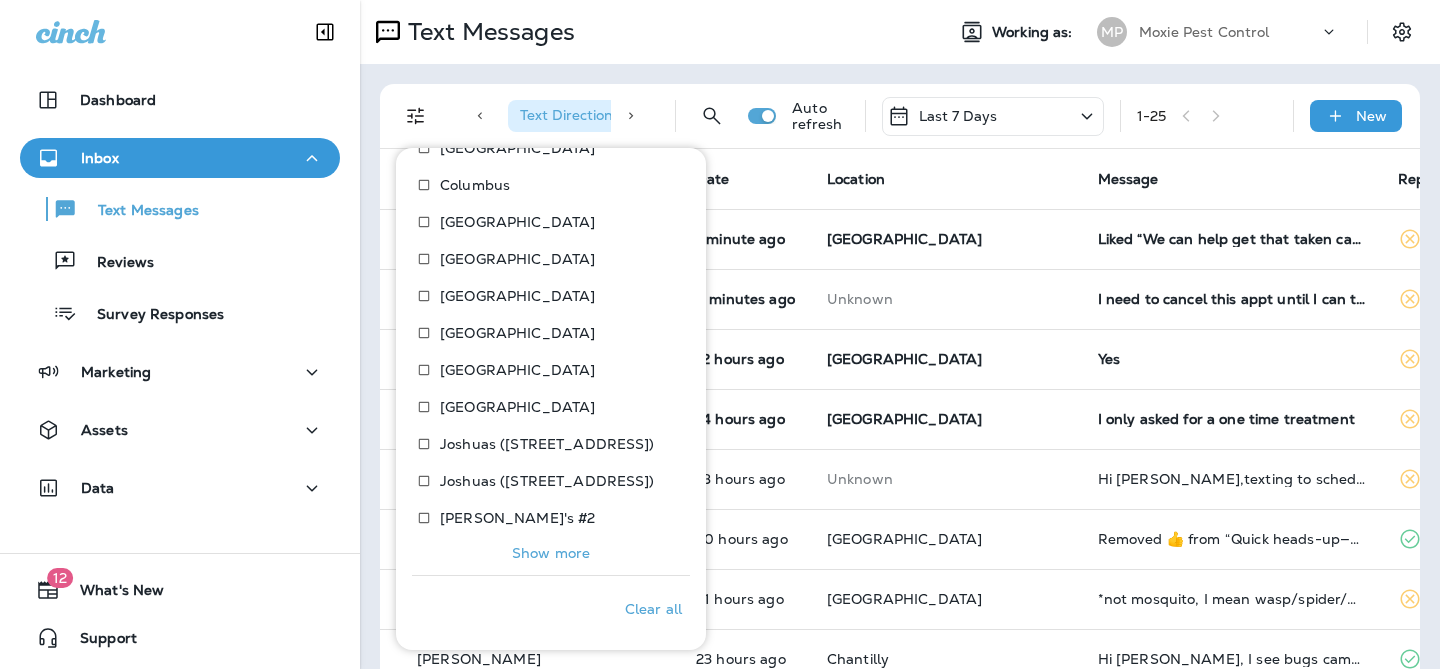 click on "Show more" at bounding box center [551, 553] 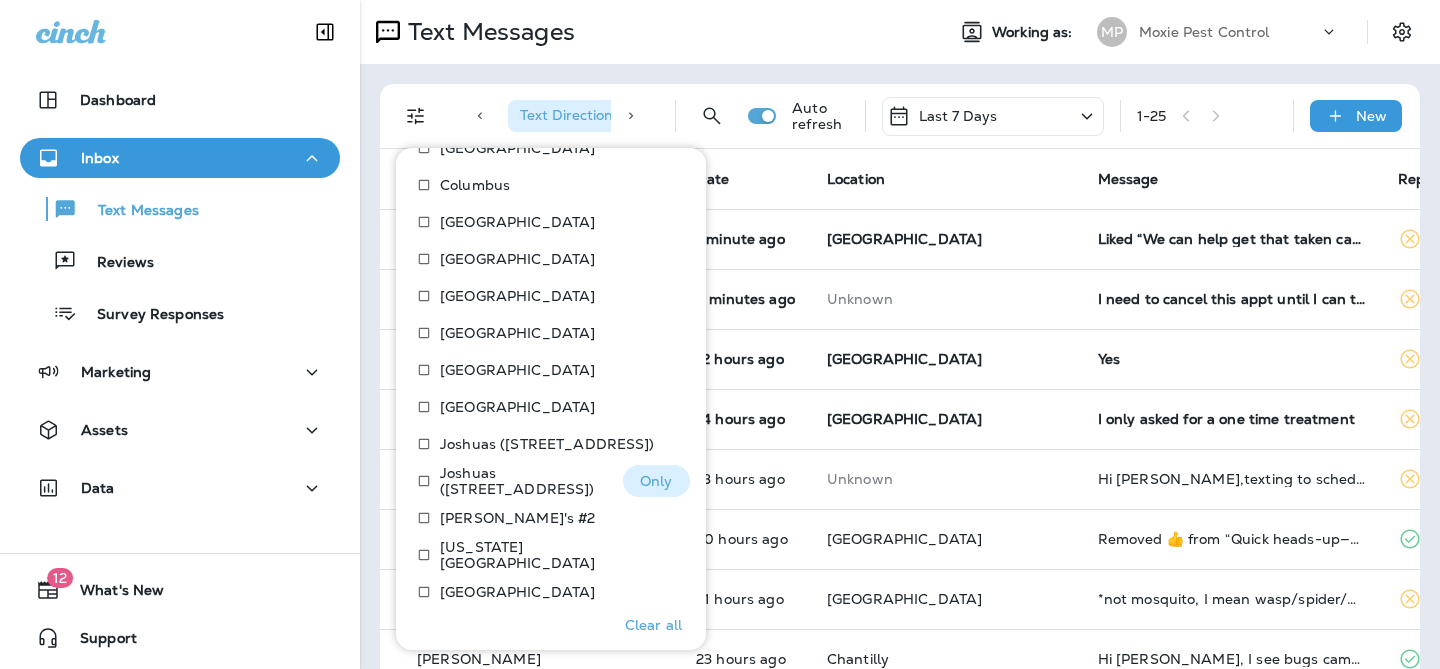 scroll, scrollTop: 1044, scrollLeft: 0, axis: vertical 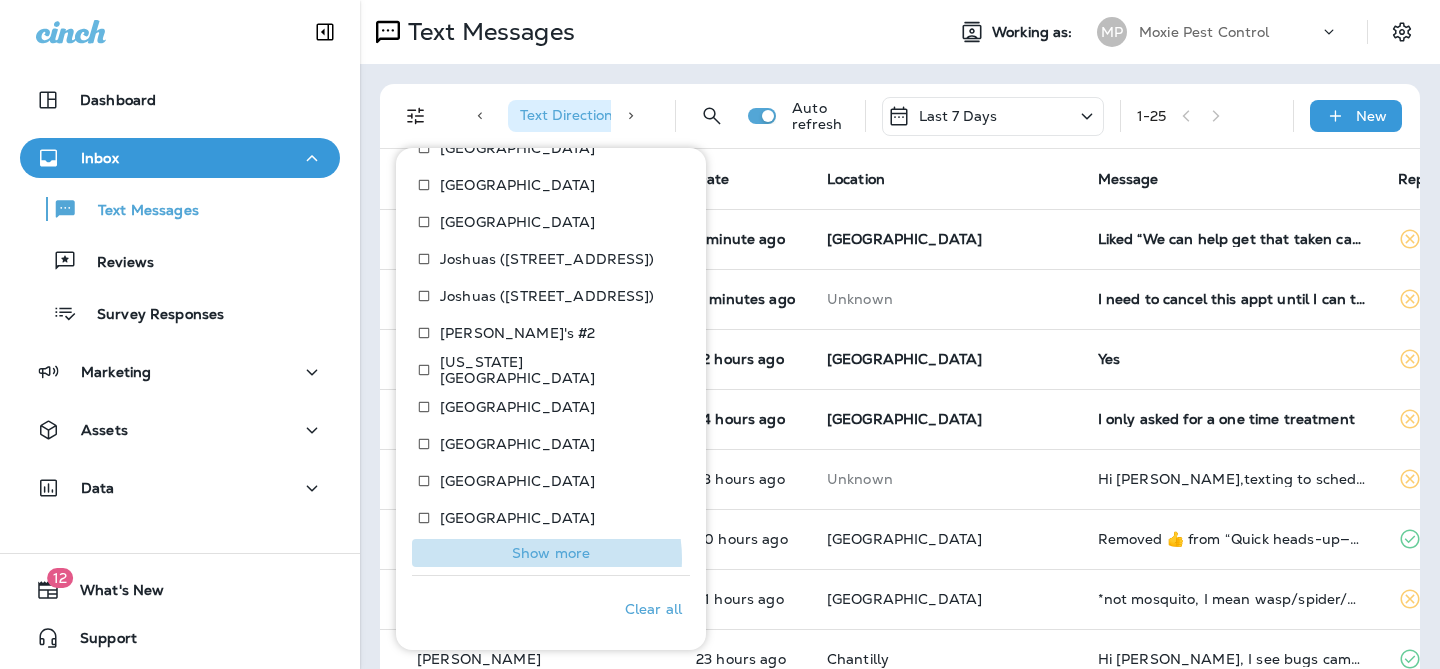 click on "Show more" at bounding box center (551, 553) 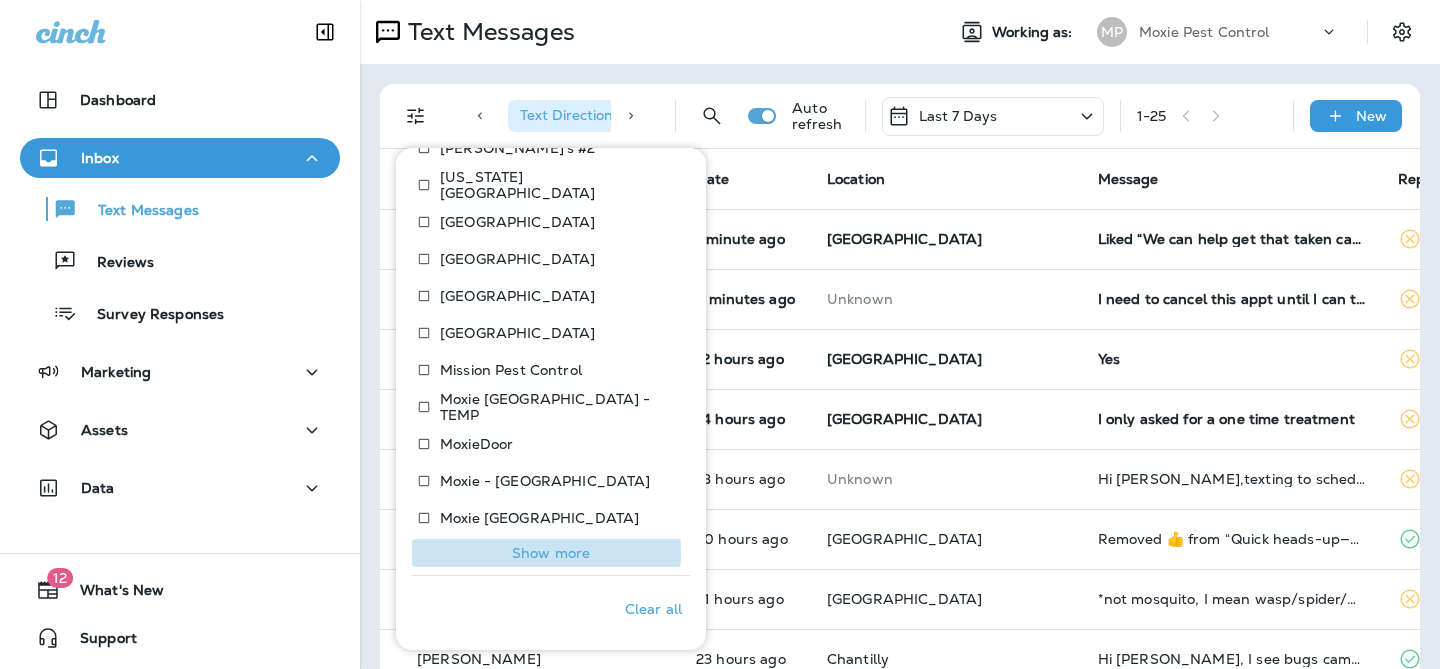 click on "Show more" at bounding box center (551, 553) 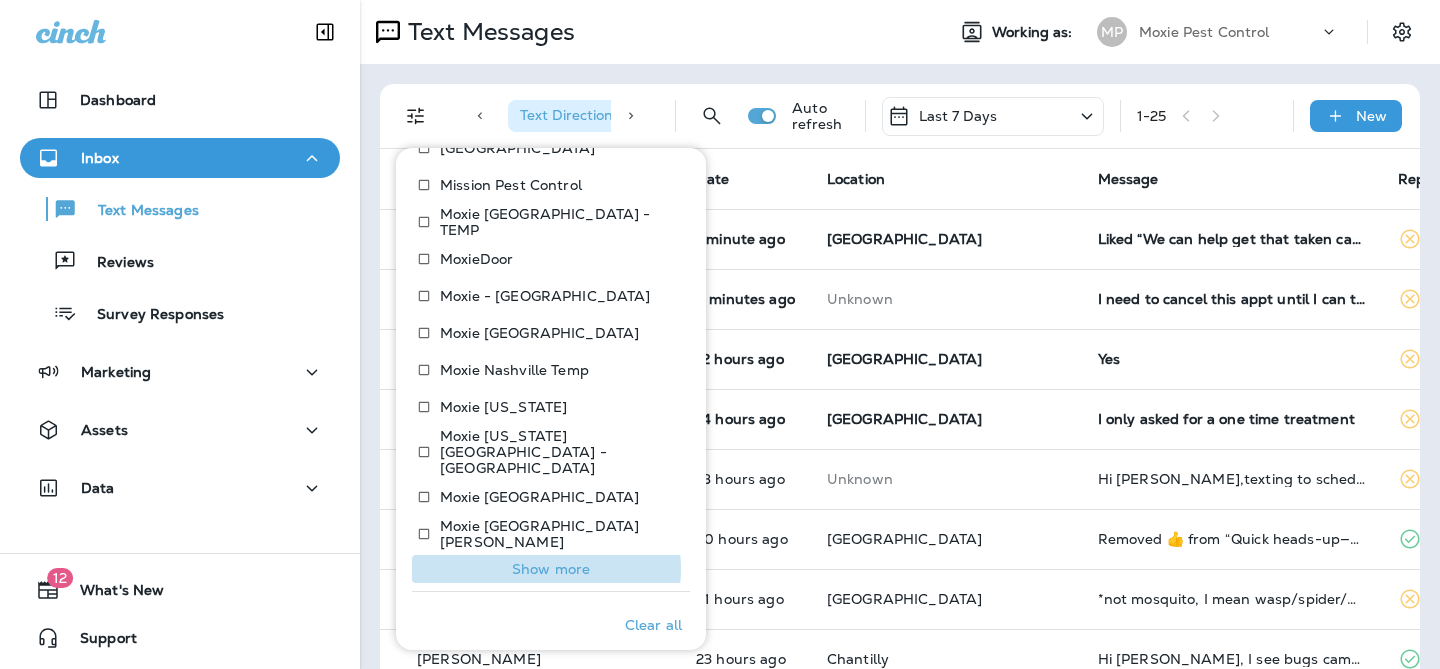 click on "Show more" at bounding box center (551, 569) 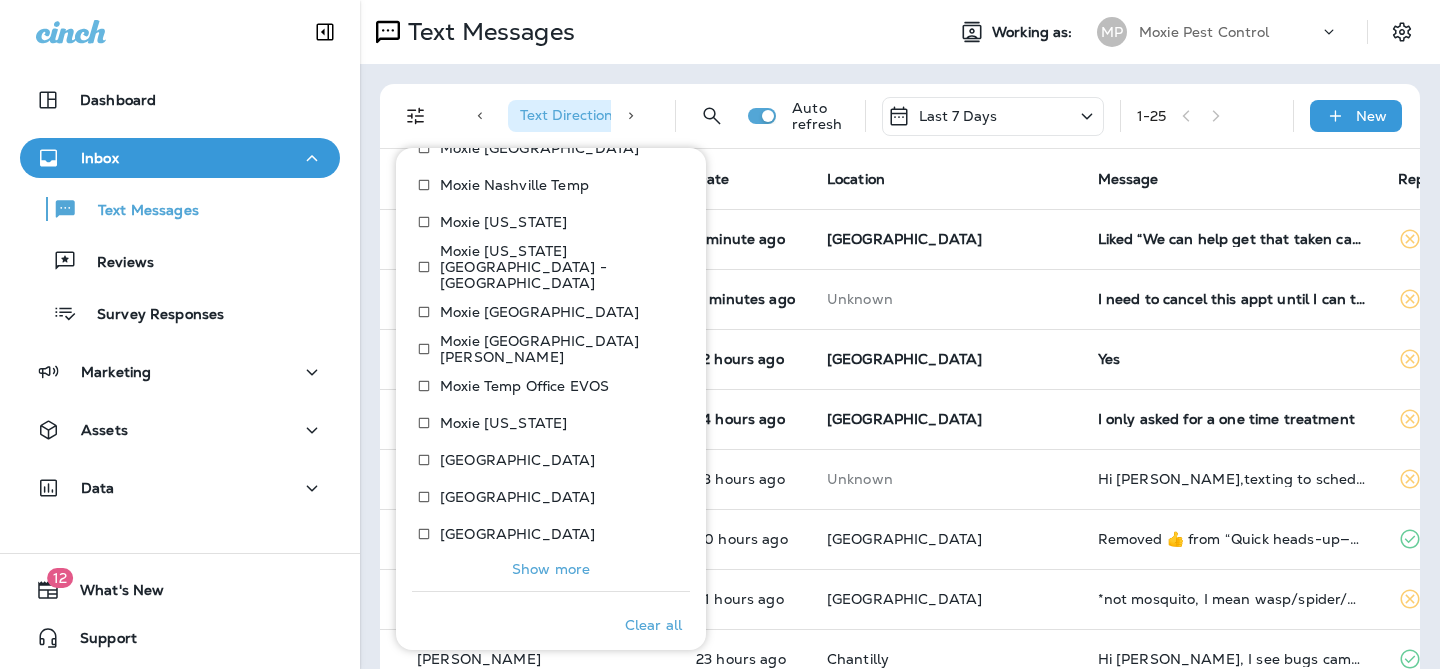 click on "Show more" at bounding box center (551, 569) 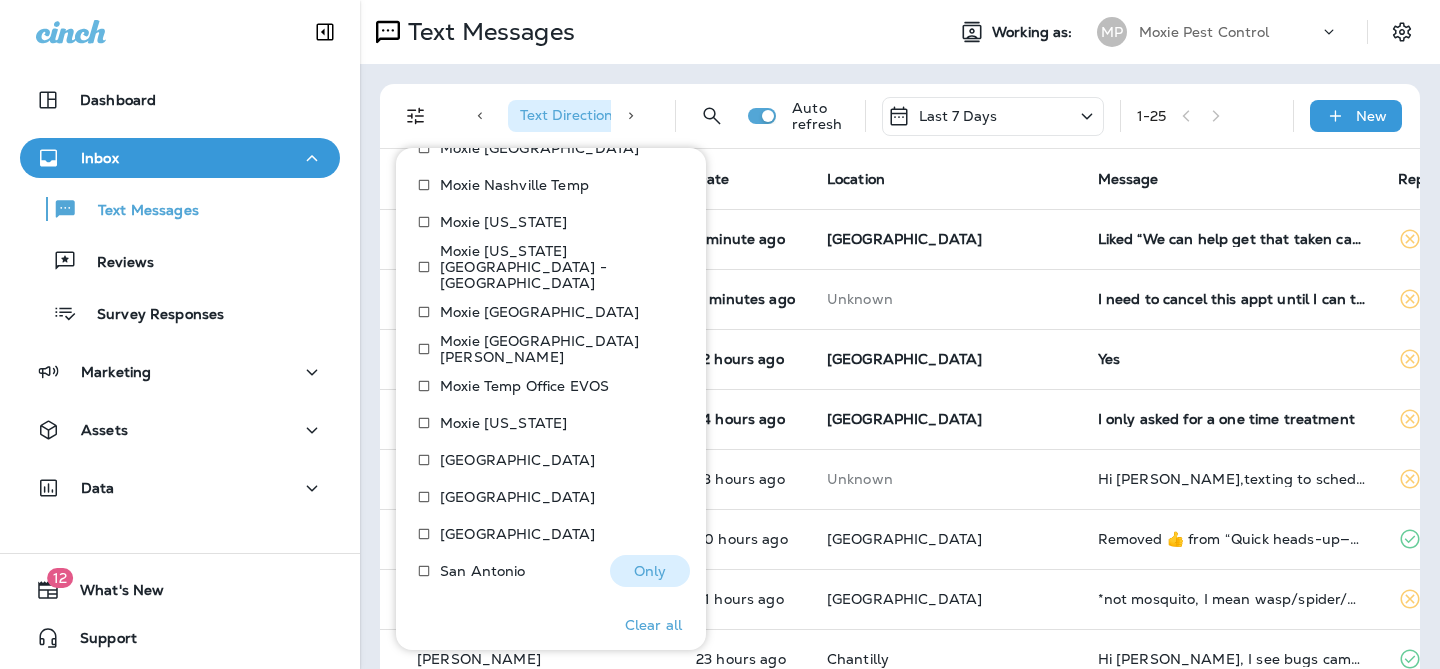 scroll, scrollTop: 1784, scrollLeft: 0, axis: vertical 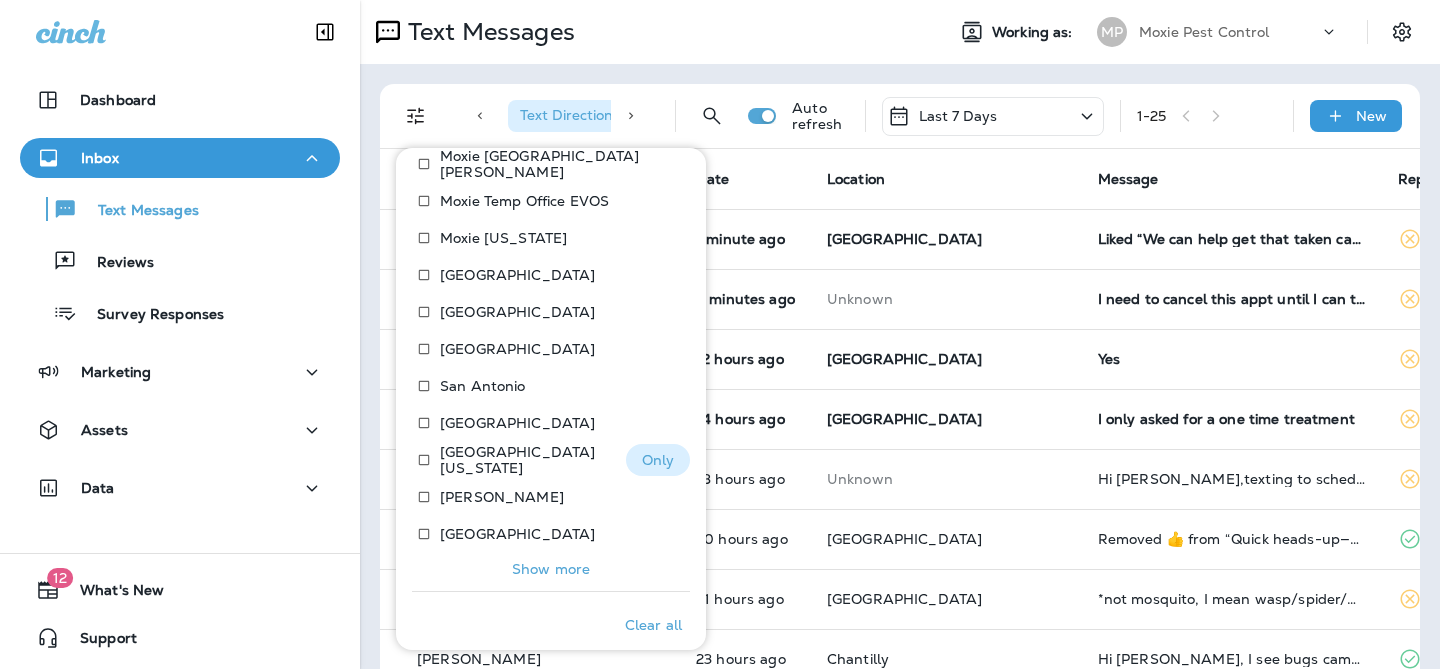 click on "[GEOGRAPHIC_DATA][US_STATE]" at bounding box center [525, 460] 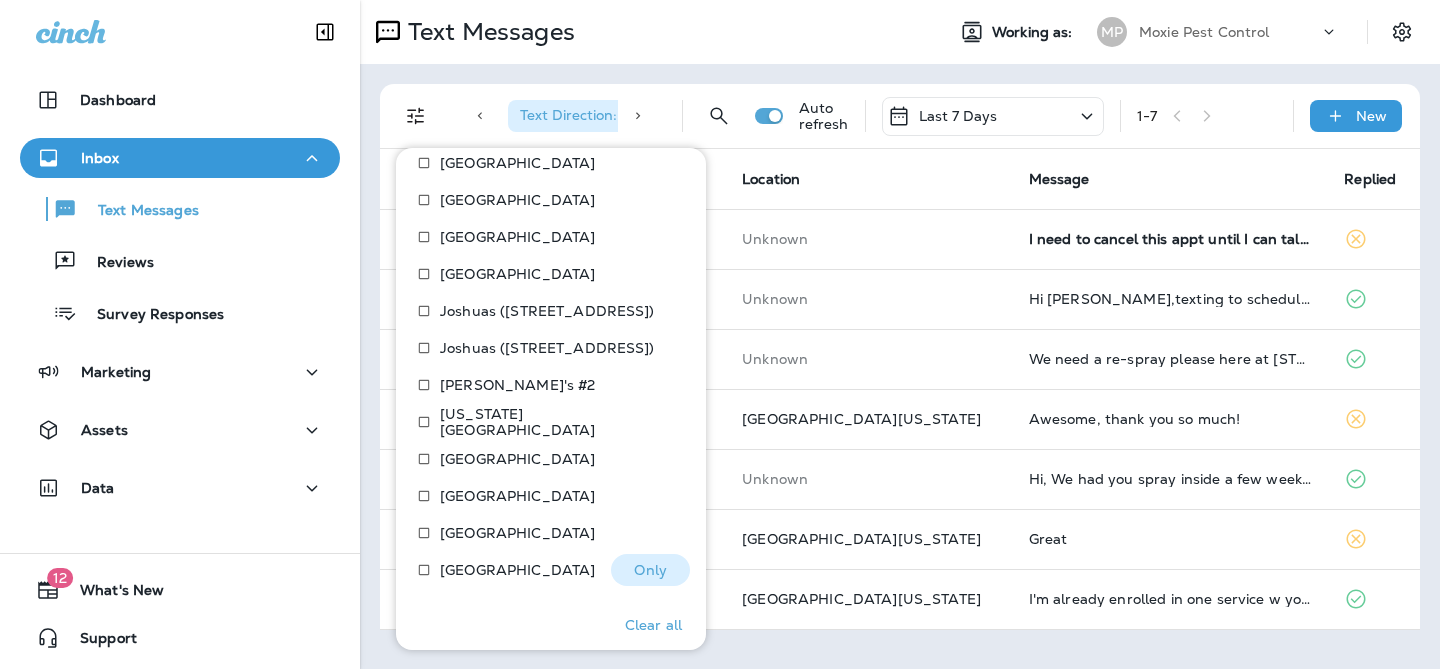 scroll, scrollTop: 886, scrollLeft: 0, axis: vertical 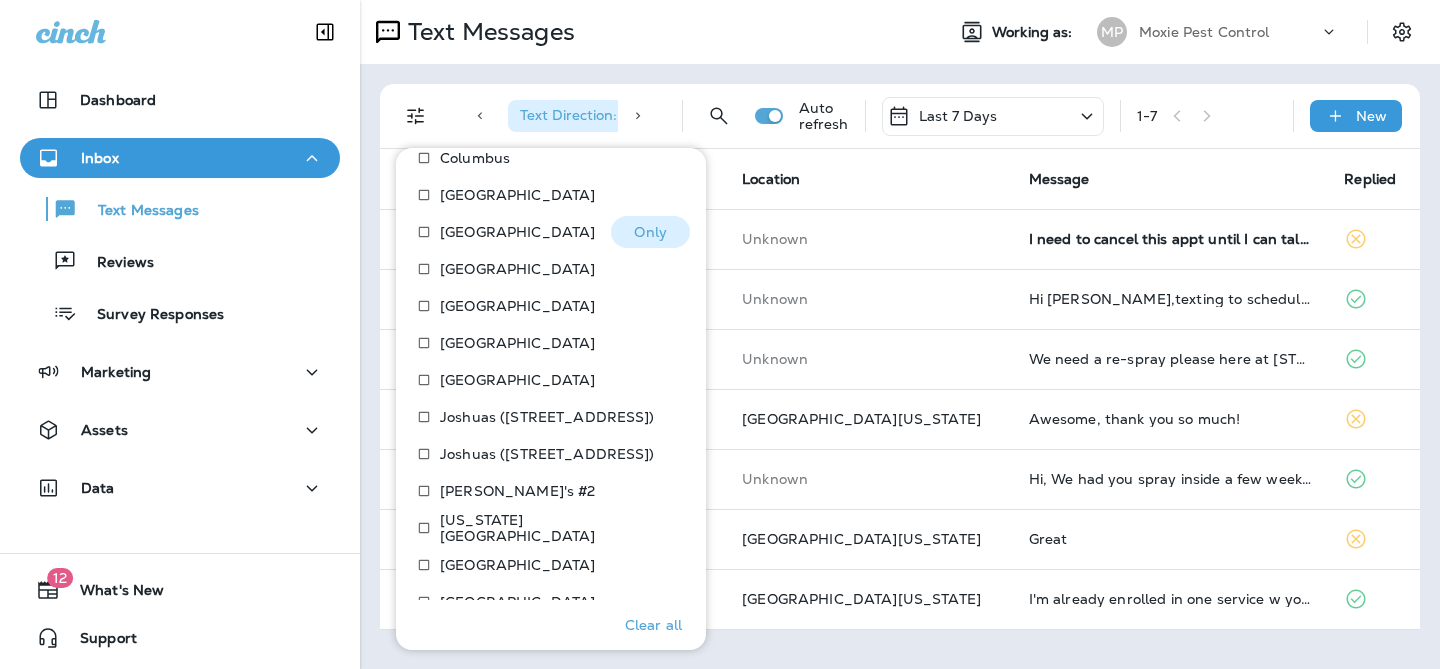 click on "[GEOGRAPHIC_DATA]" at bounding box center (517, 232) 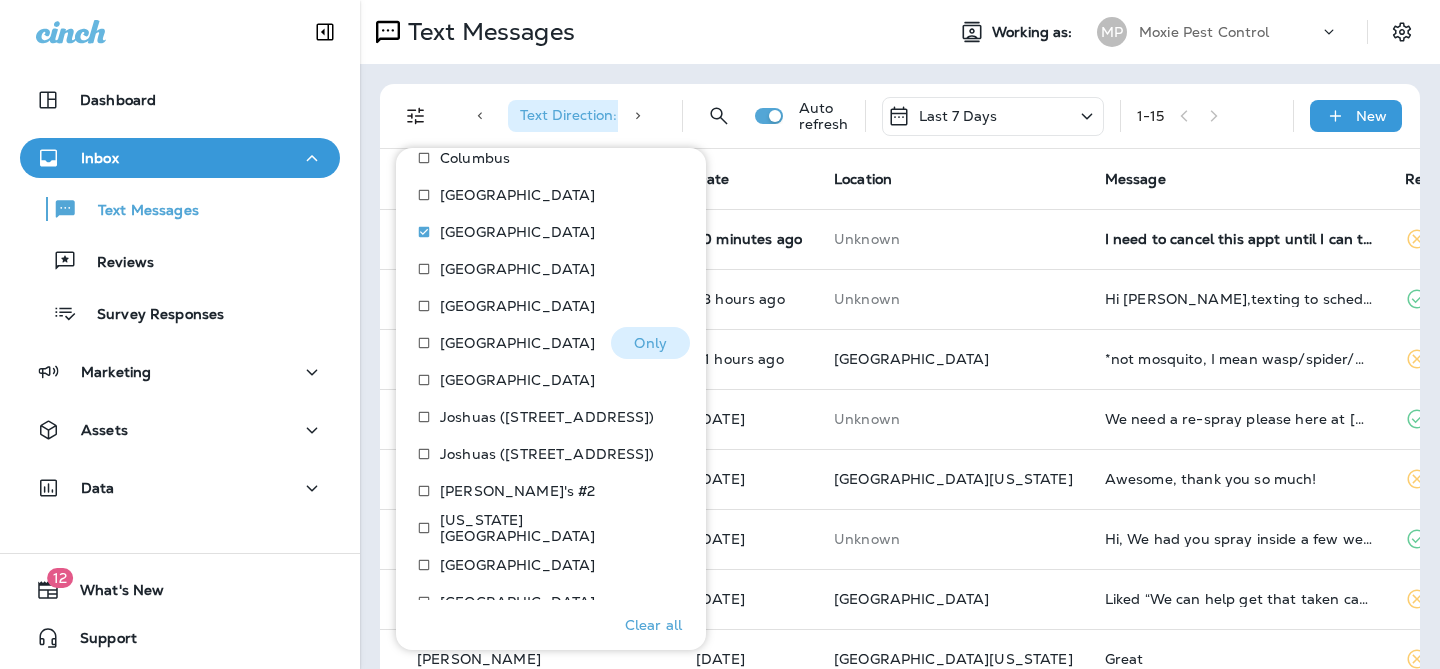 click on "Houston Only" at bounding box center (551, 345) 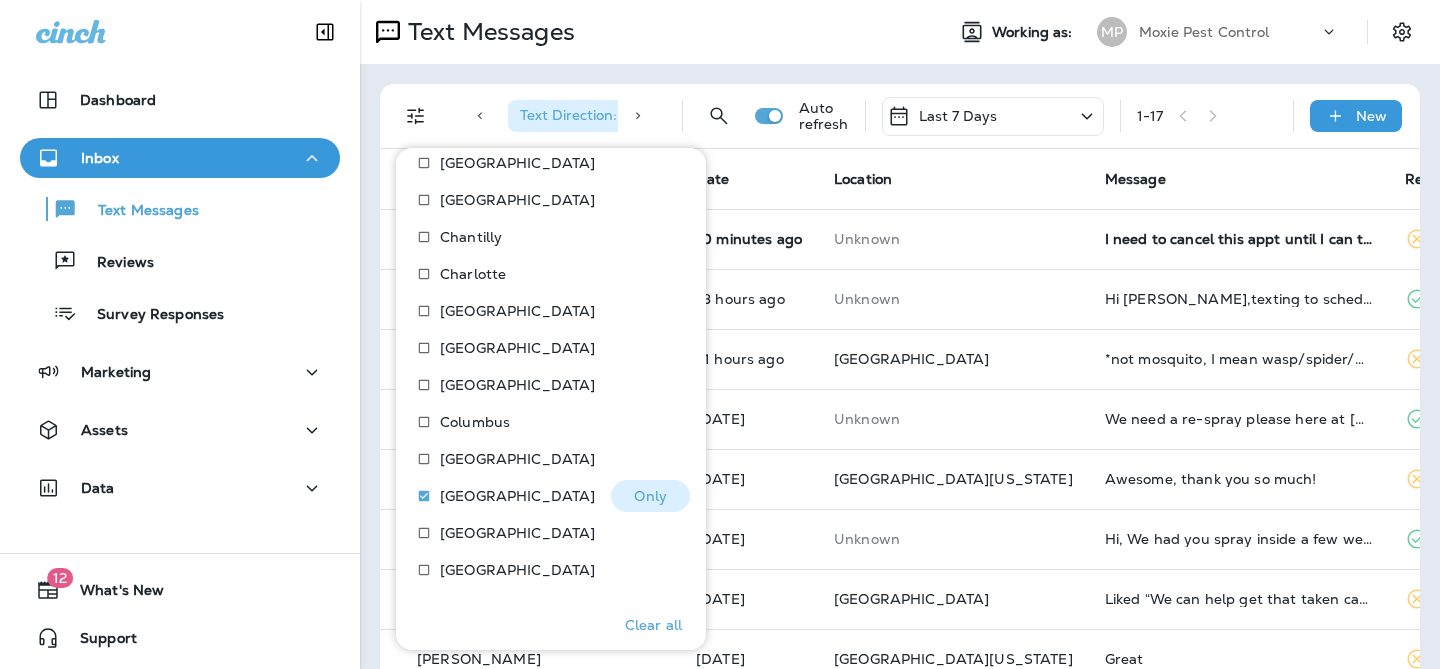 scroll, scrollTop: 590, scrollLeft: 0, axis: vertical 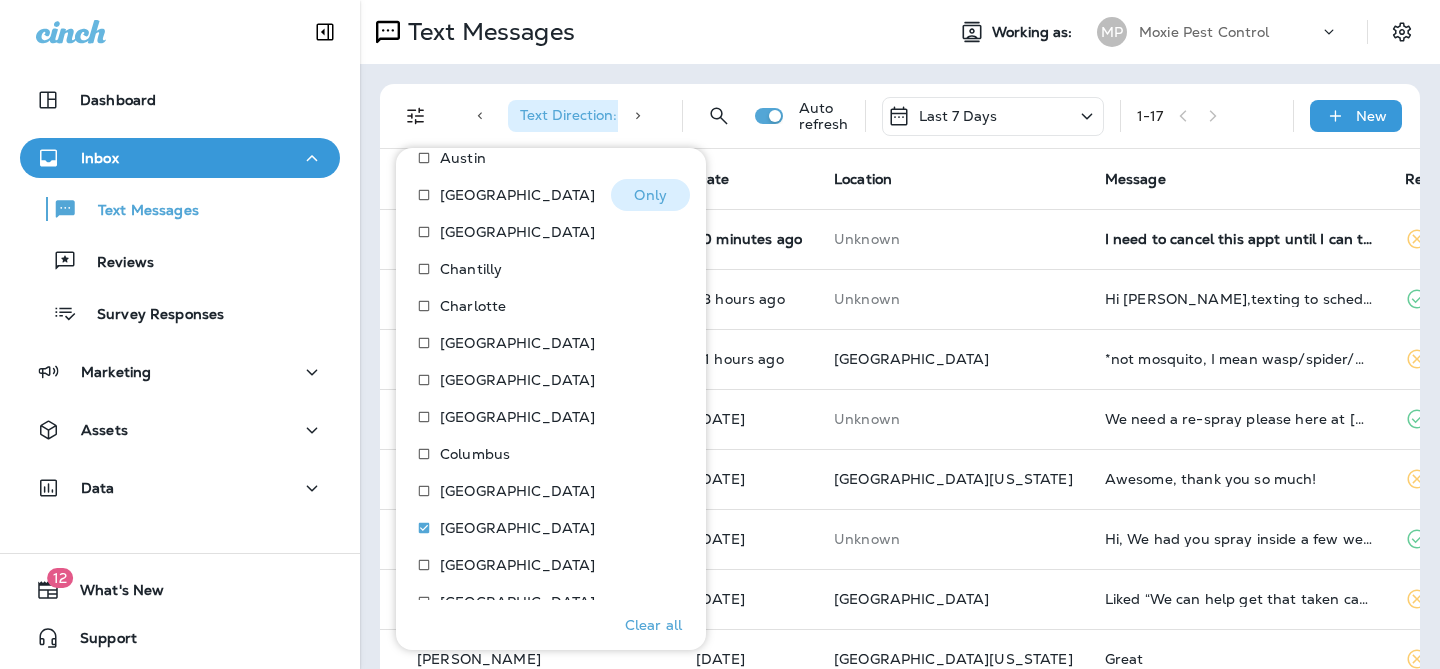 click on "[GEOGRAPHIC_DATA]" at bounding box center (517, 195) 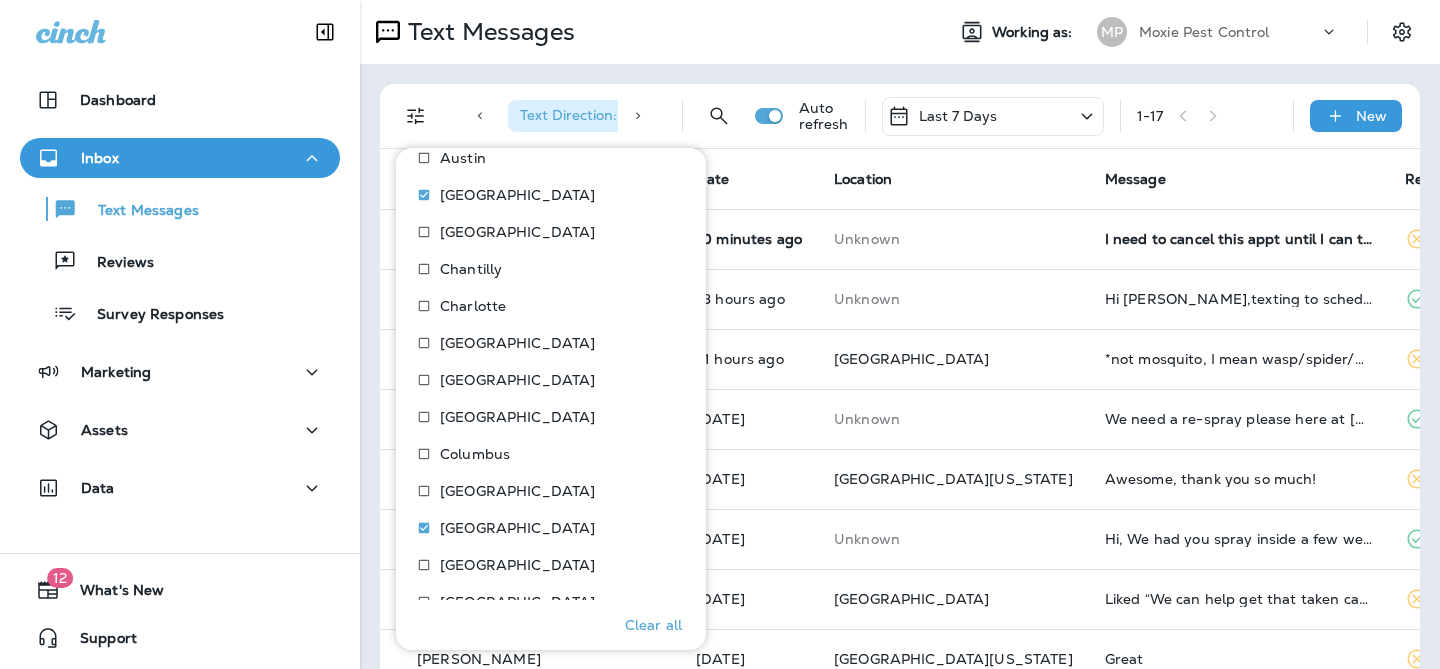 click on "Location" at bounding box center [953, 179] 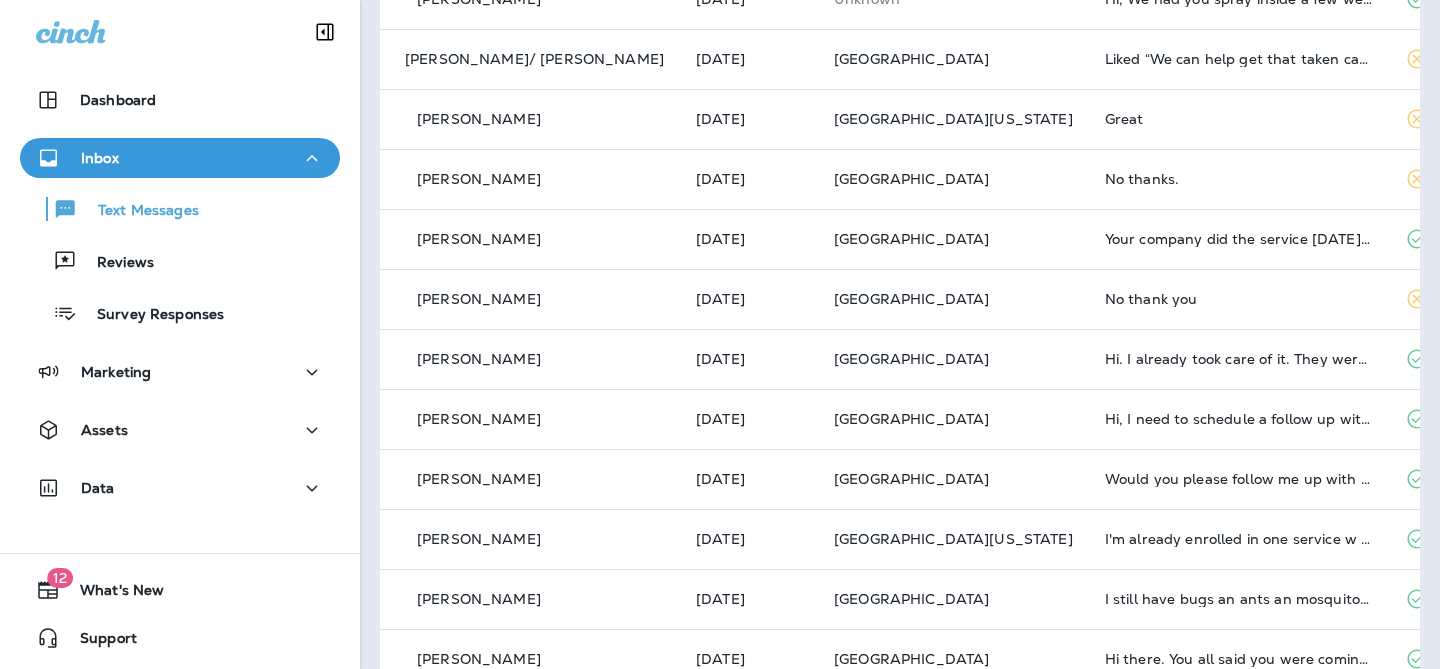 scroll, scrollTop: 0, scrollLeft: 0, axis: both 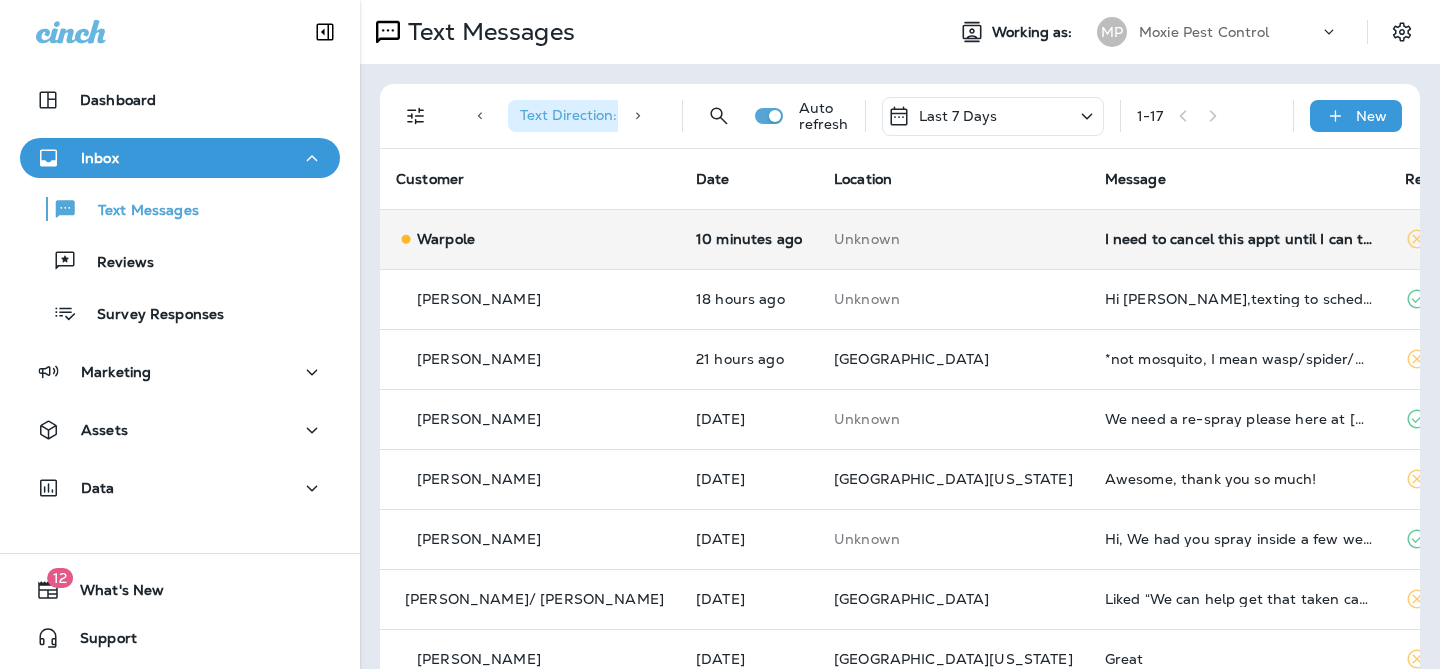 click on "Unknown" at bounding box center (953, 239) 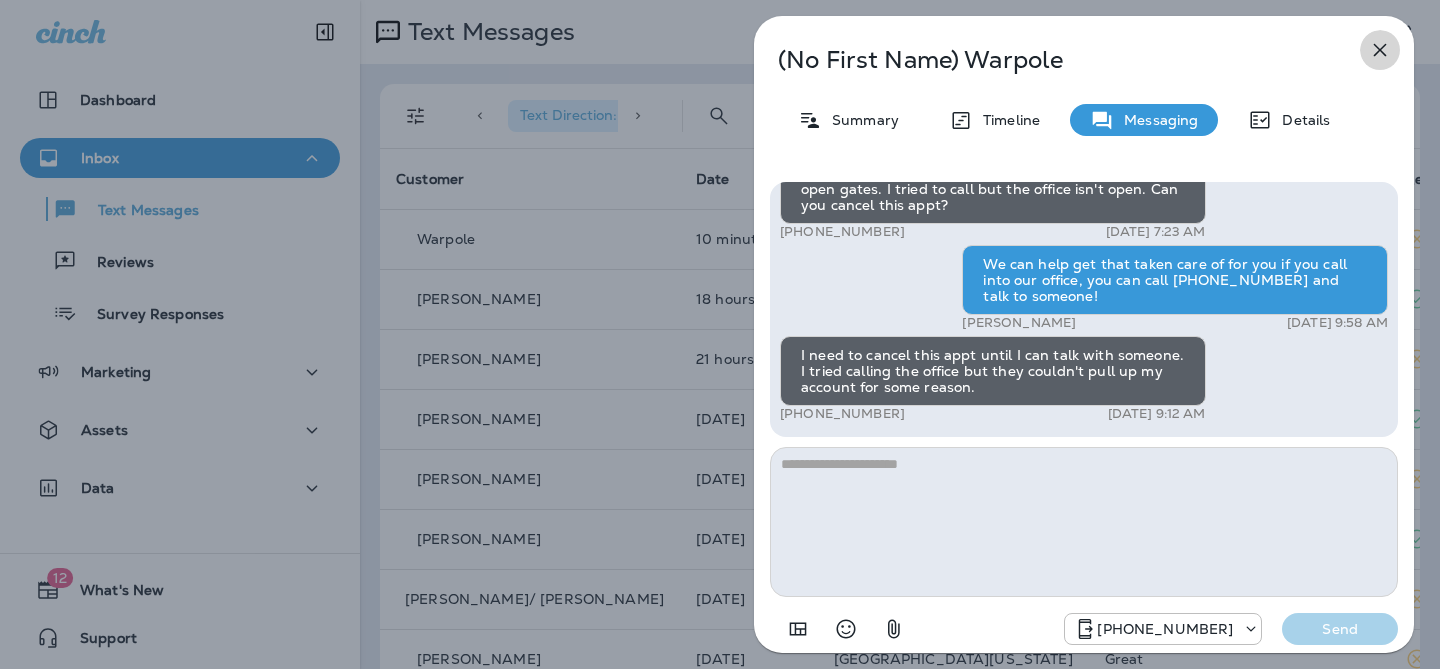 click 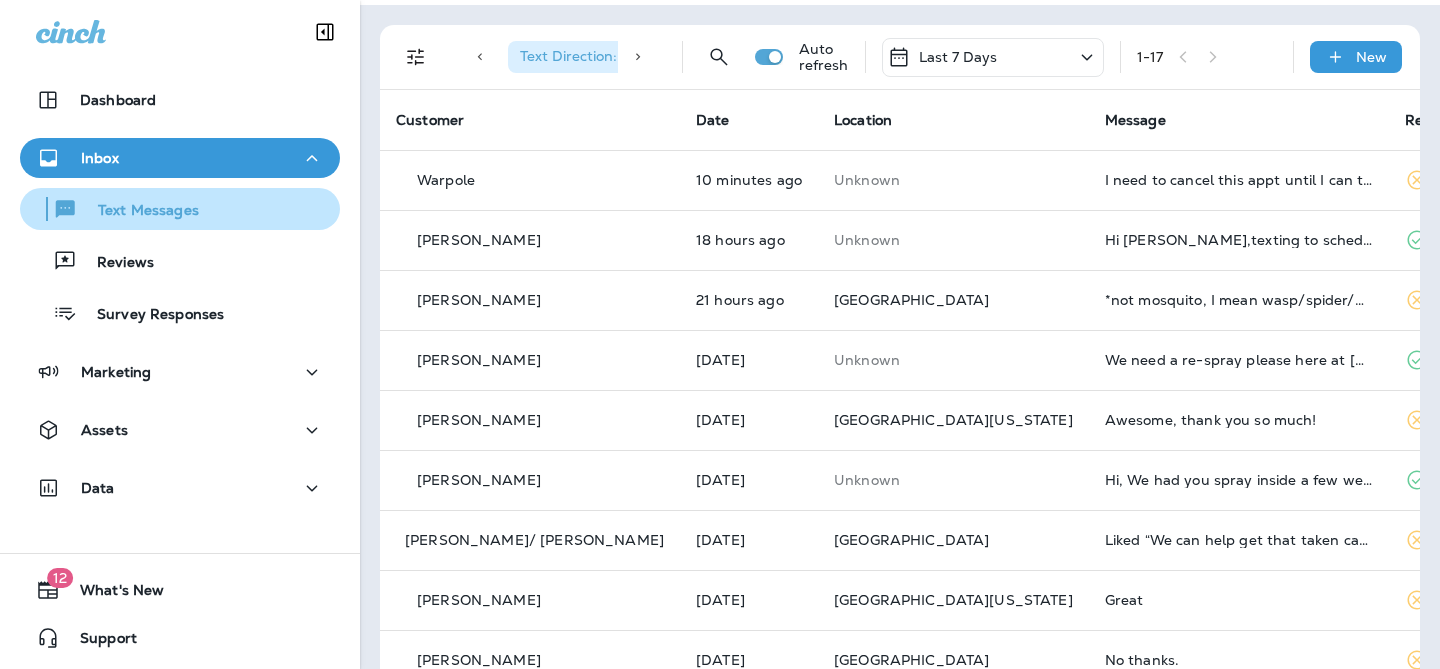 scroll, scrollTop: 61, scrollLeft: 0, axis: vertical 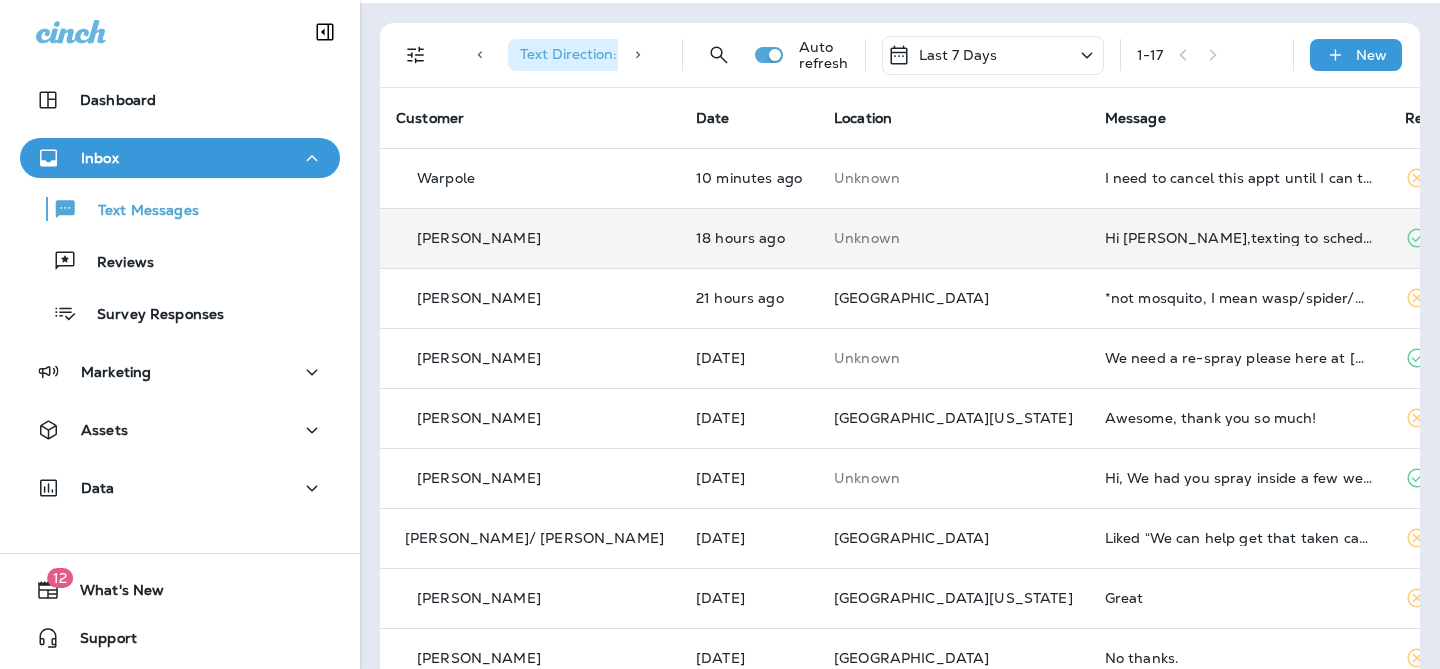 click on "[PERSON_NAME]" at bounding box center (530, 238) 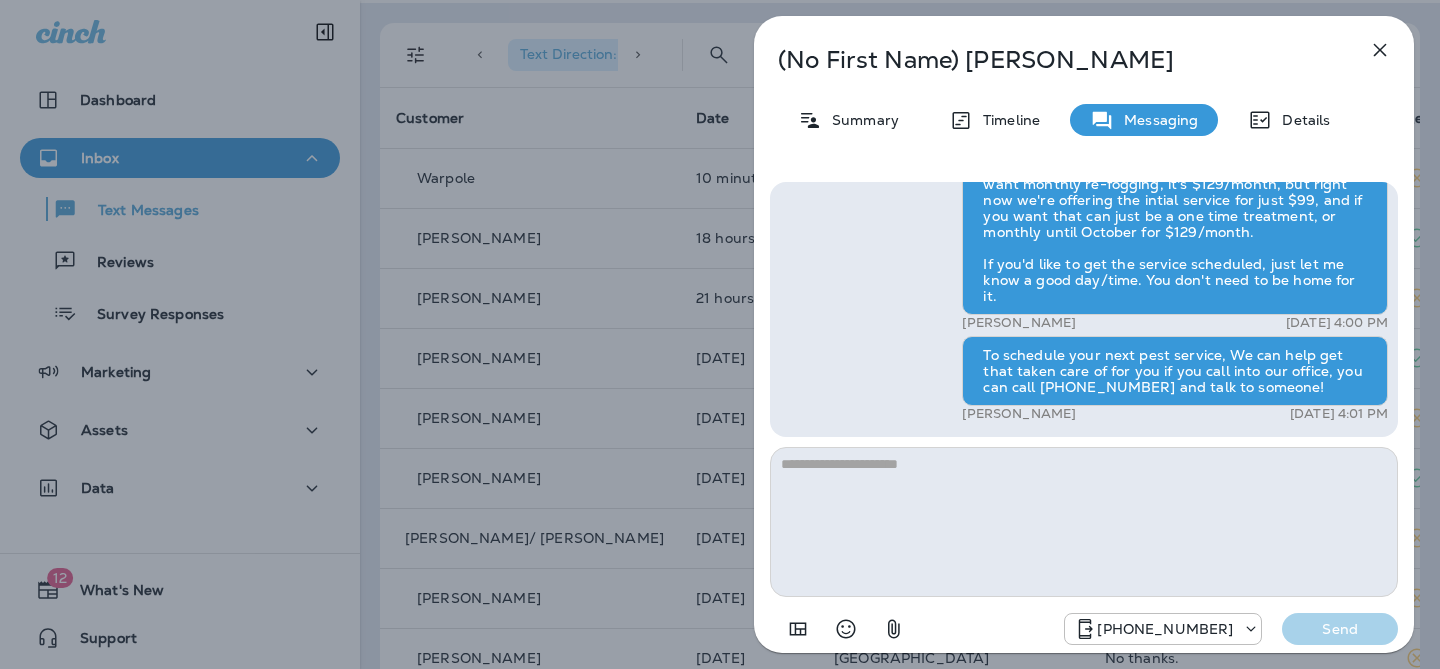 click 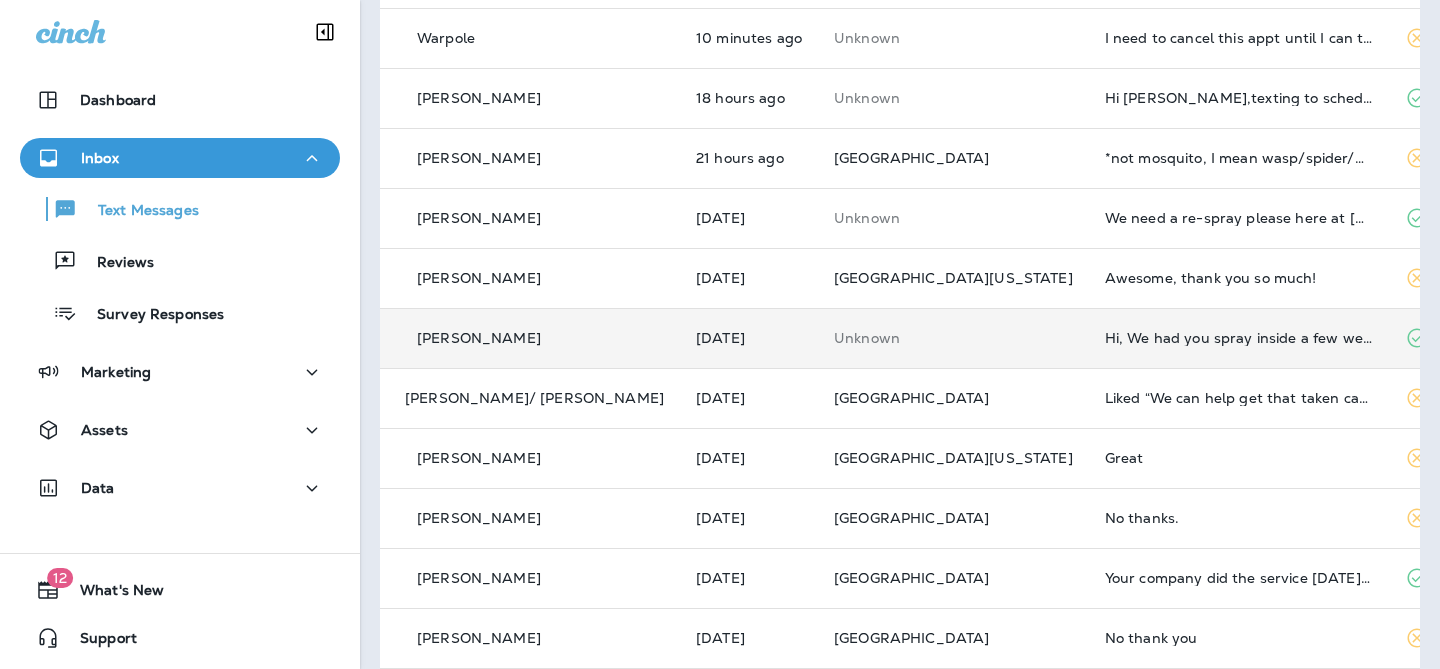 scroll, scrollTop: 202, scrollLeft: 0, axis: vertical 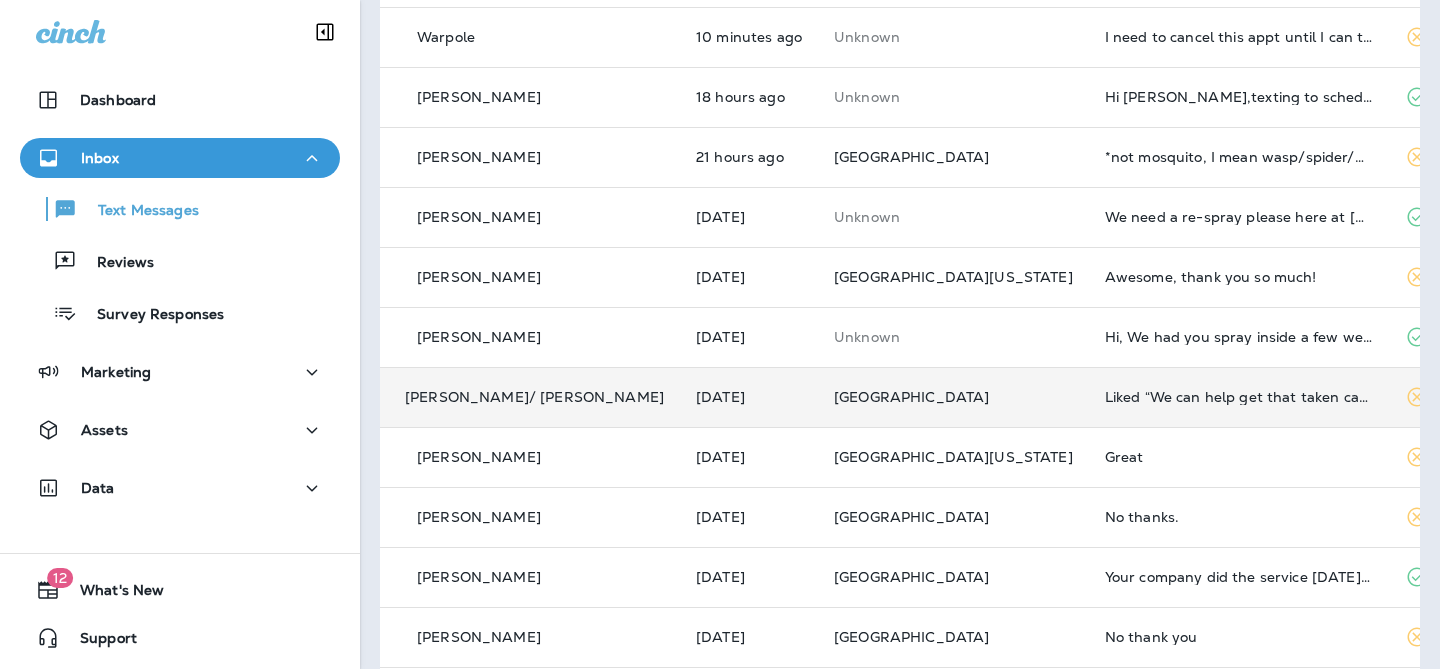 click on "[GEOGRAPHIC_DATA]" at bounding box center [953, 397] 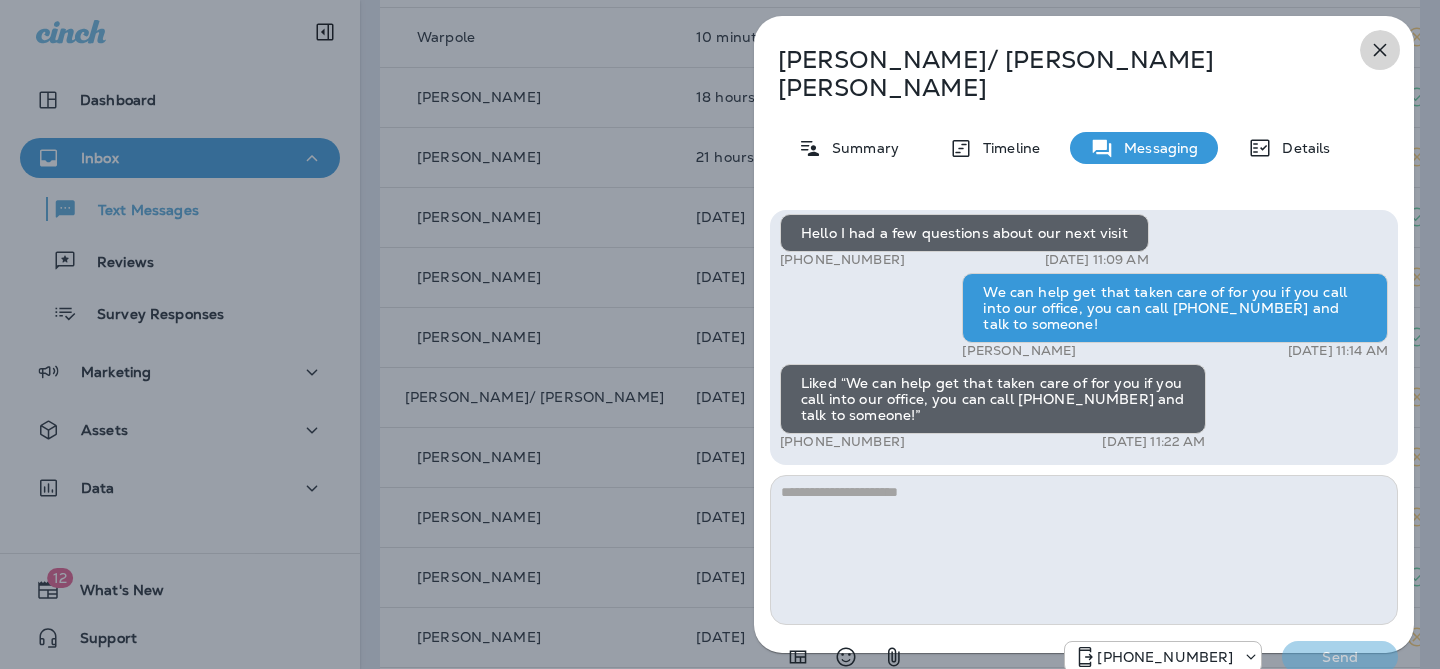 click at bounding box center (1380, 50) 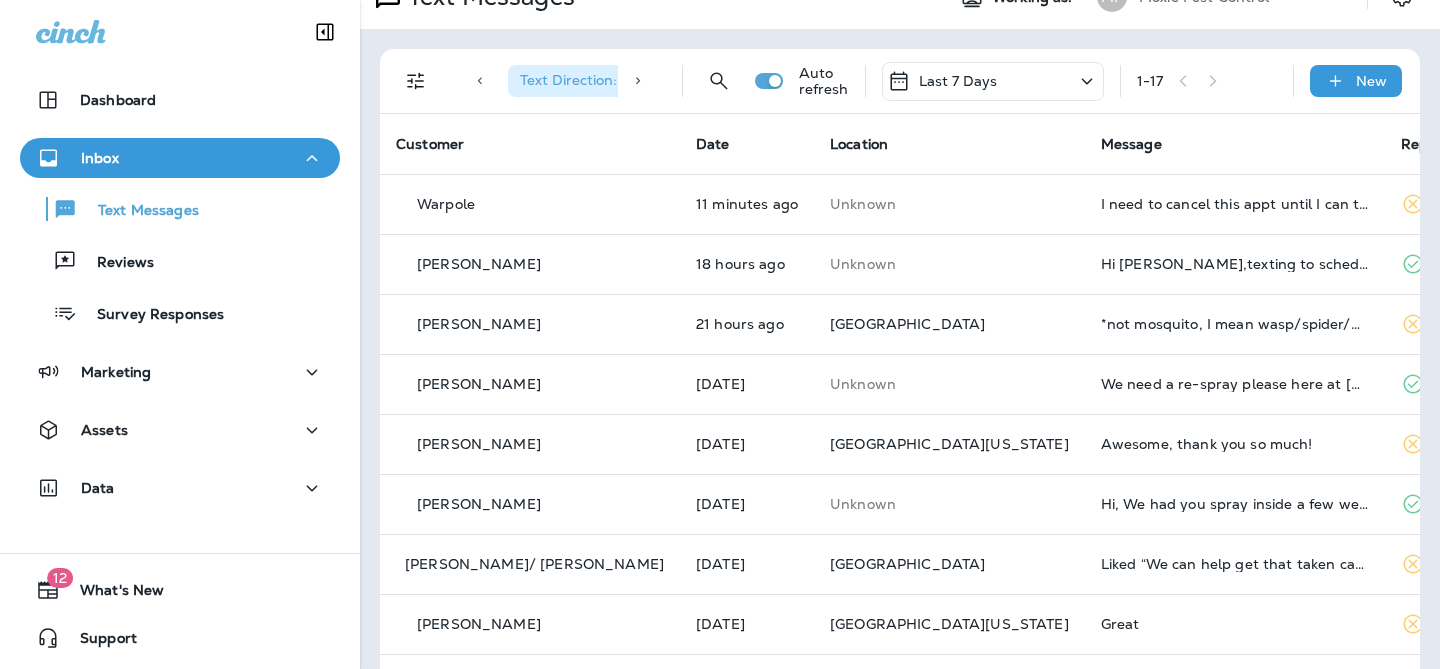 scroll, scrollTop: 0, scrollLeft: 0, axis: both 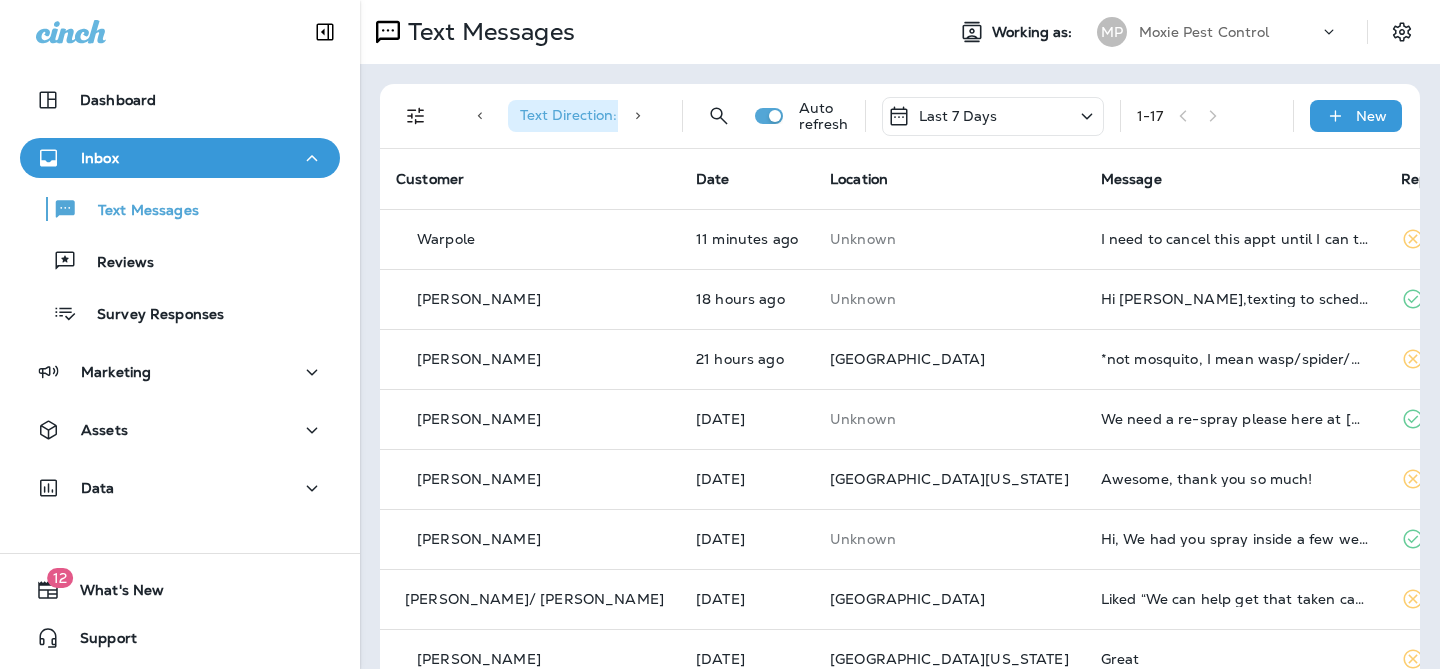 click on "1  -  17" at bounding box center (1207, 116) 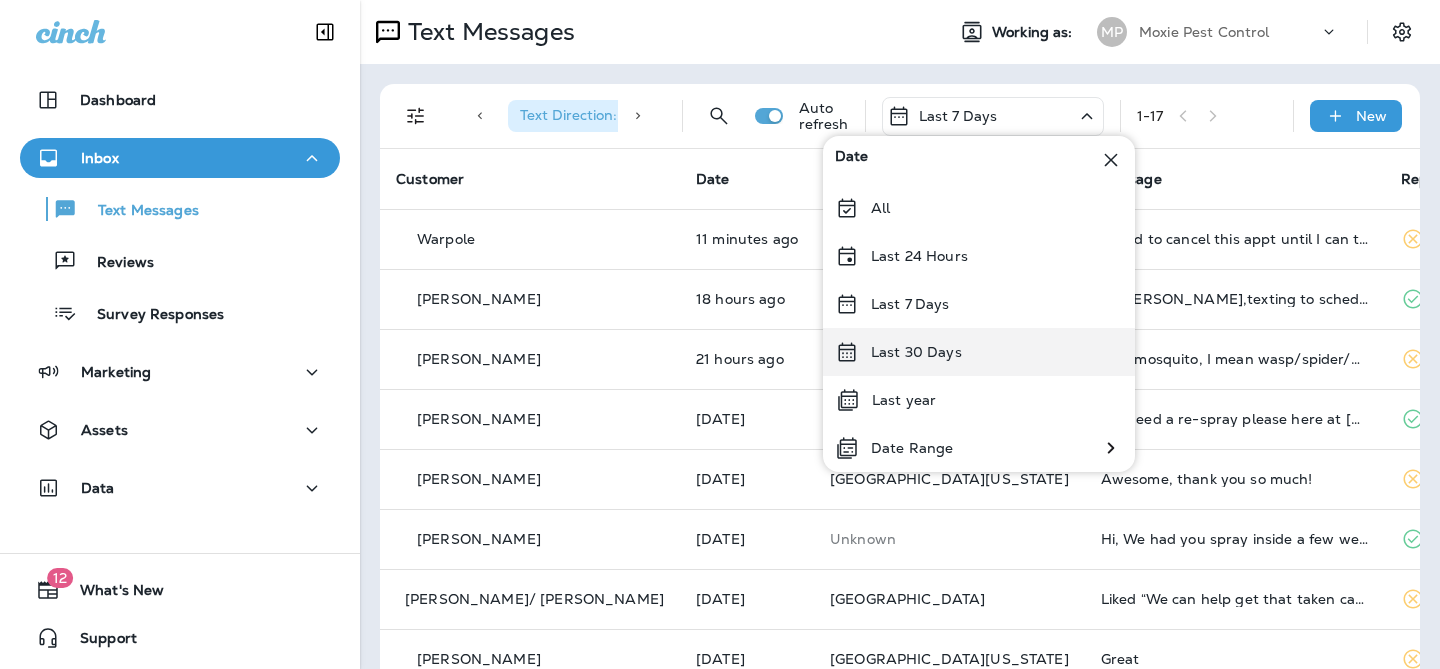 click on "Last 30 Days" at bounding box center (979, 352) 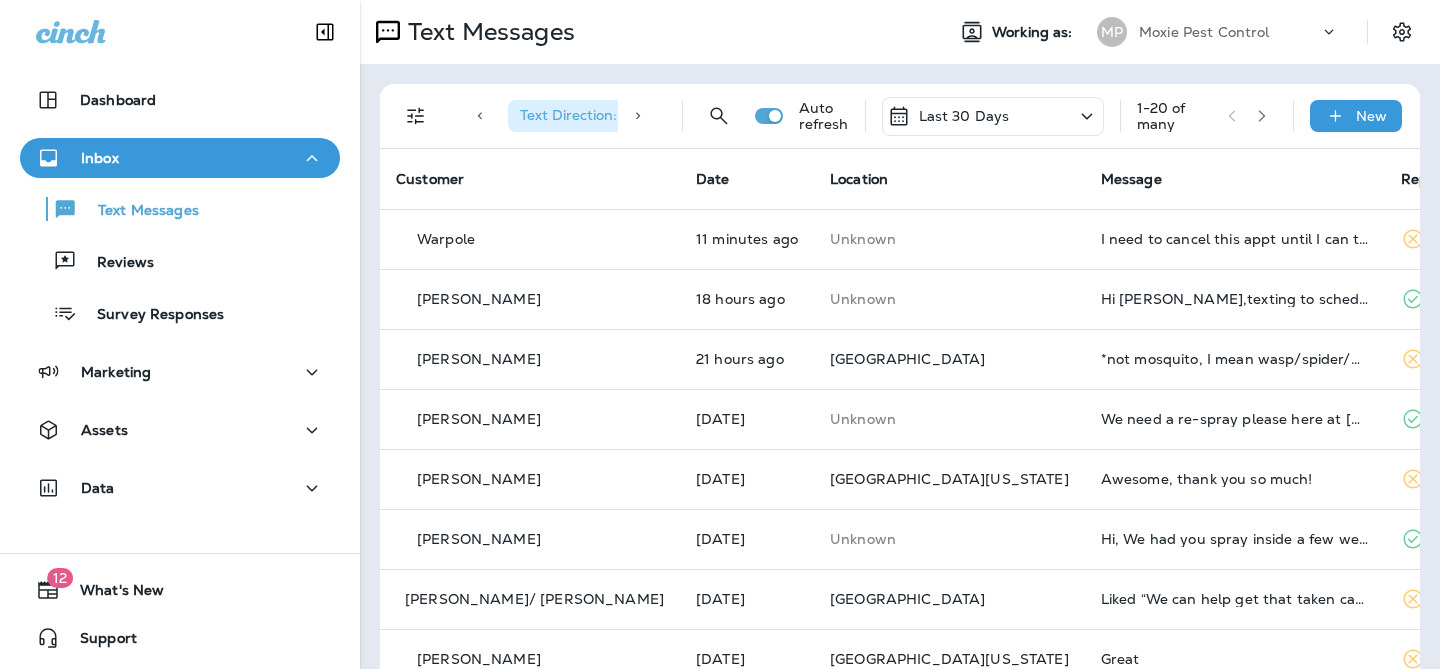 click 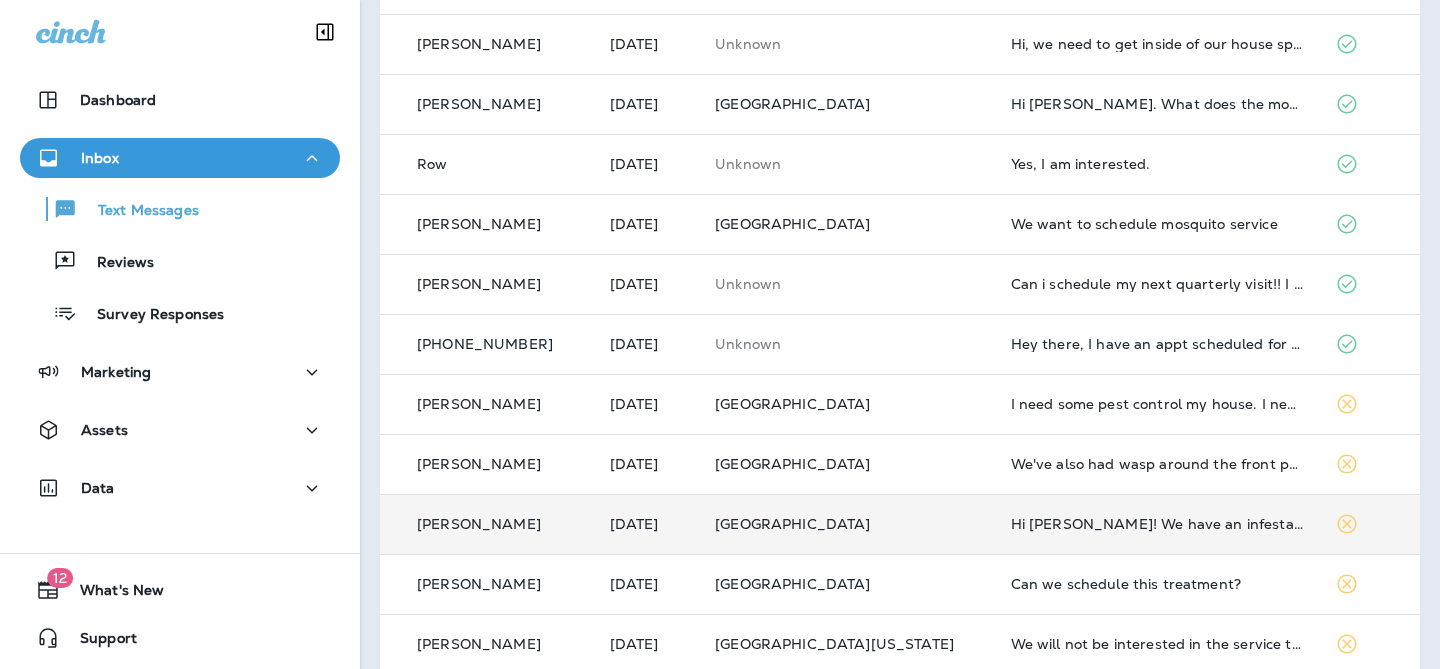 scroll, scrollTop: 439, scrollLeft: 0, axis: vertical 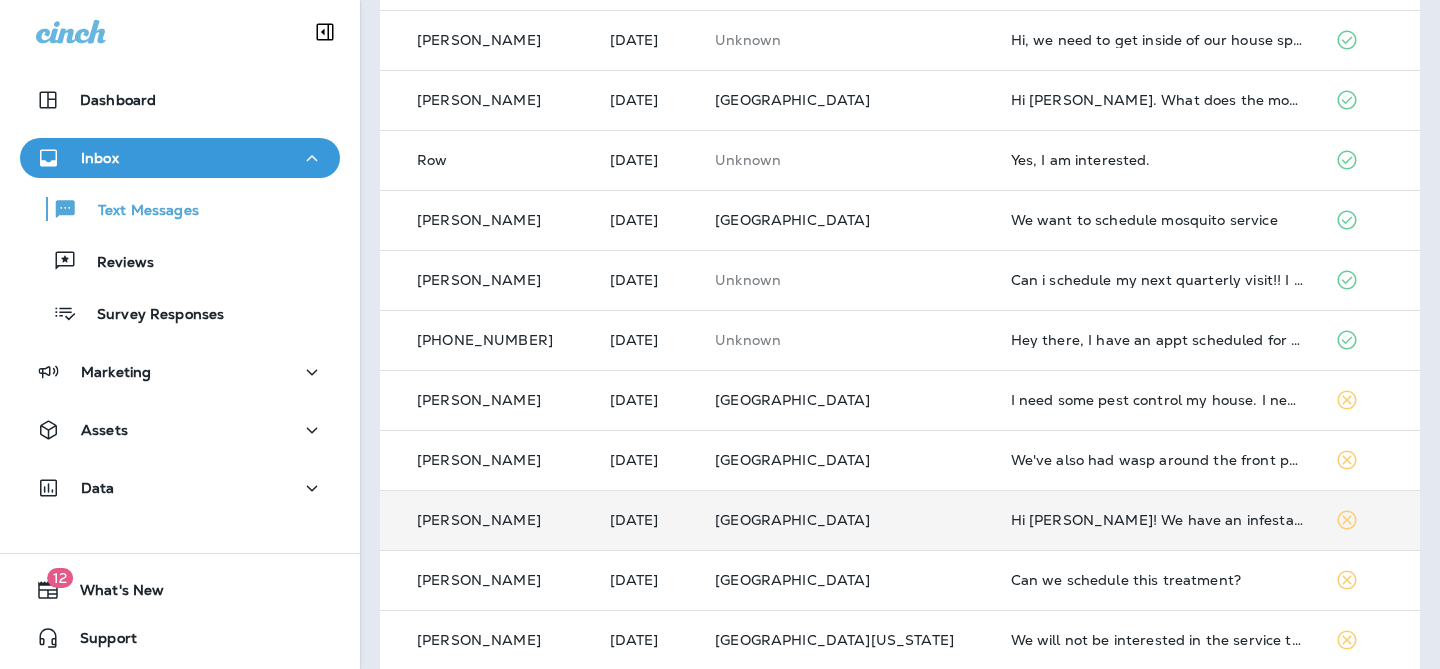 click on "[GEOGRAPHIC_DATA]" at bounding box center (846, 520) 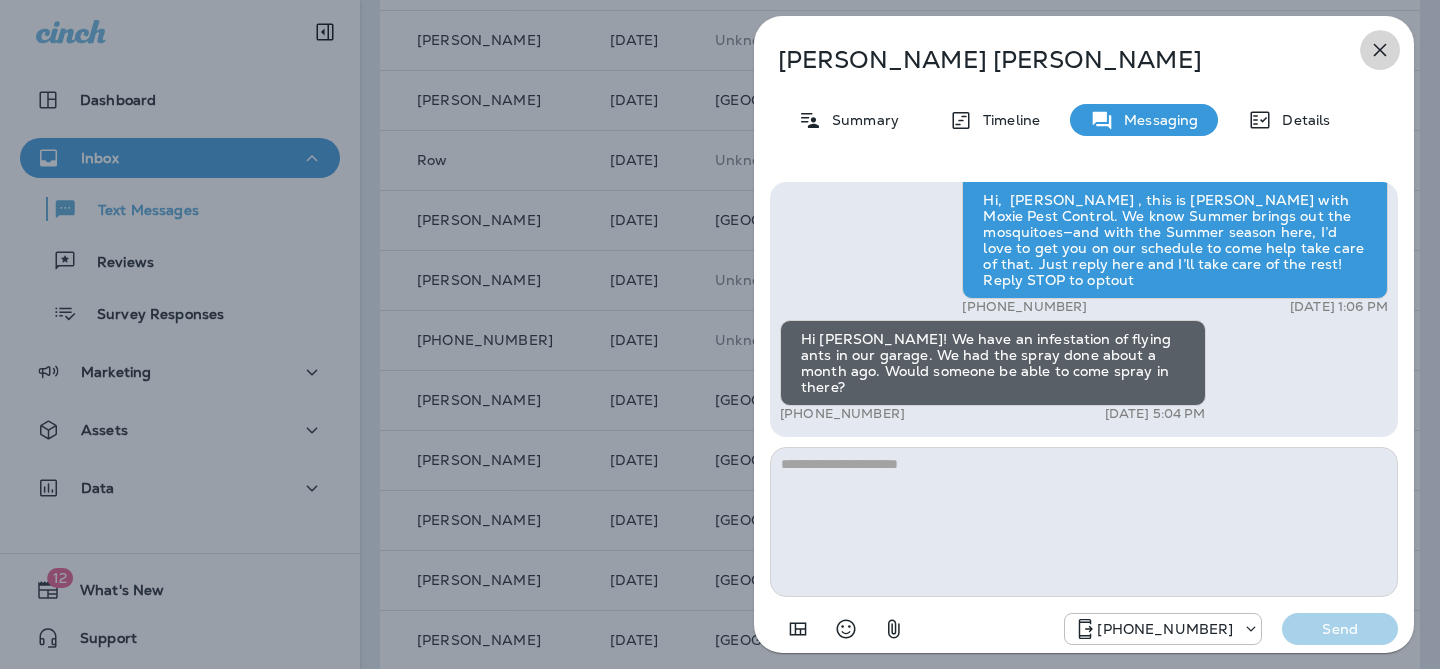click at bounding box center [1380, 50] 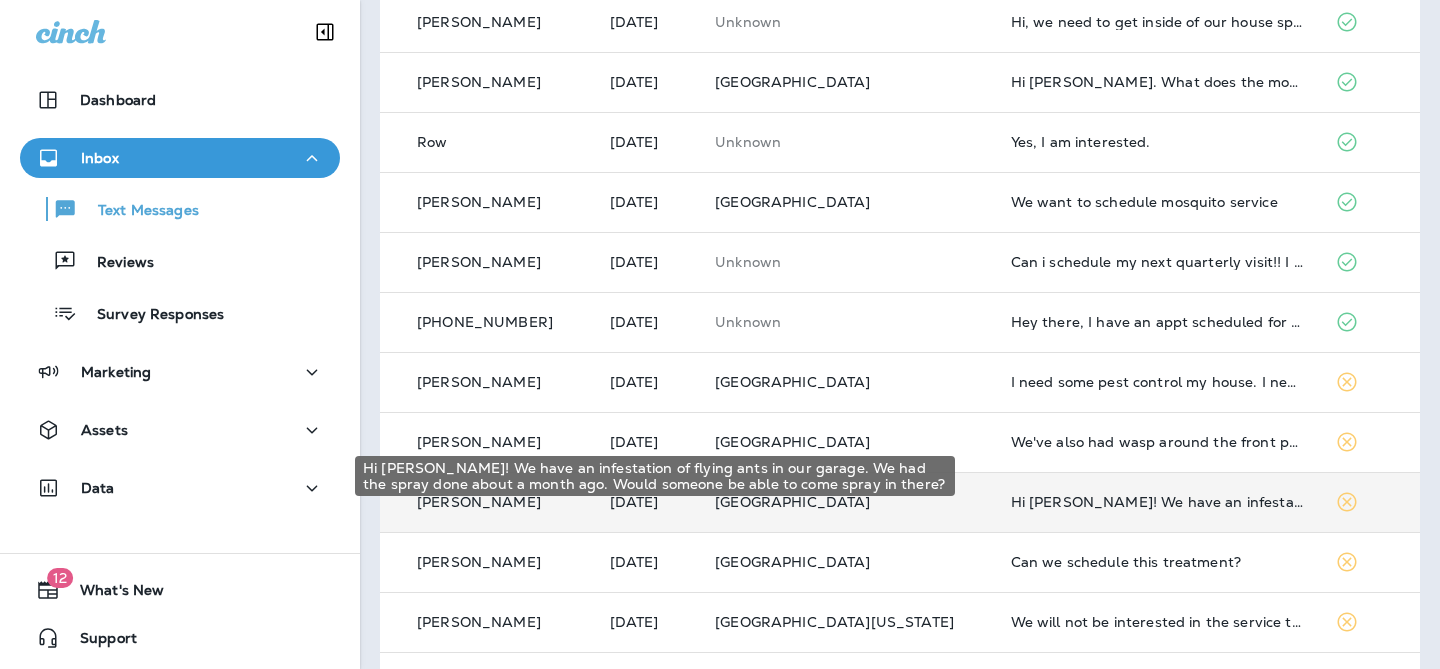 scroll, scrollTop: 489, scrollLeft: 0, axis: vertical 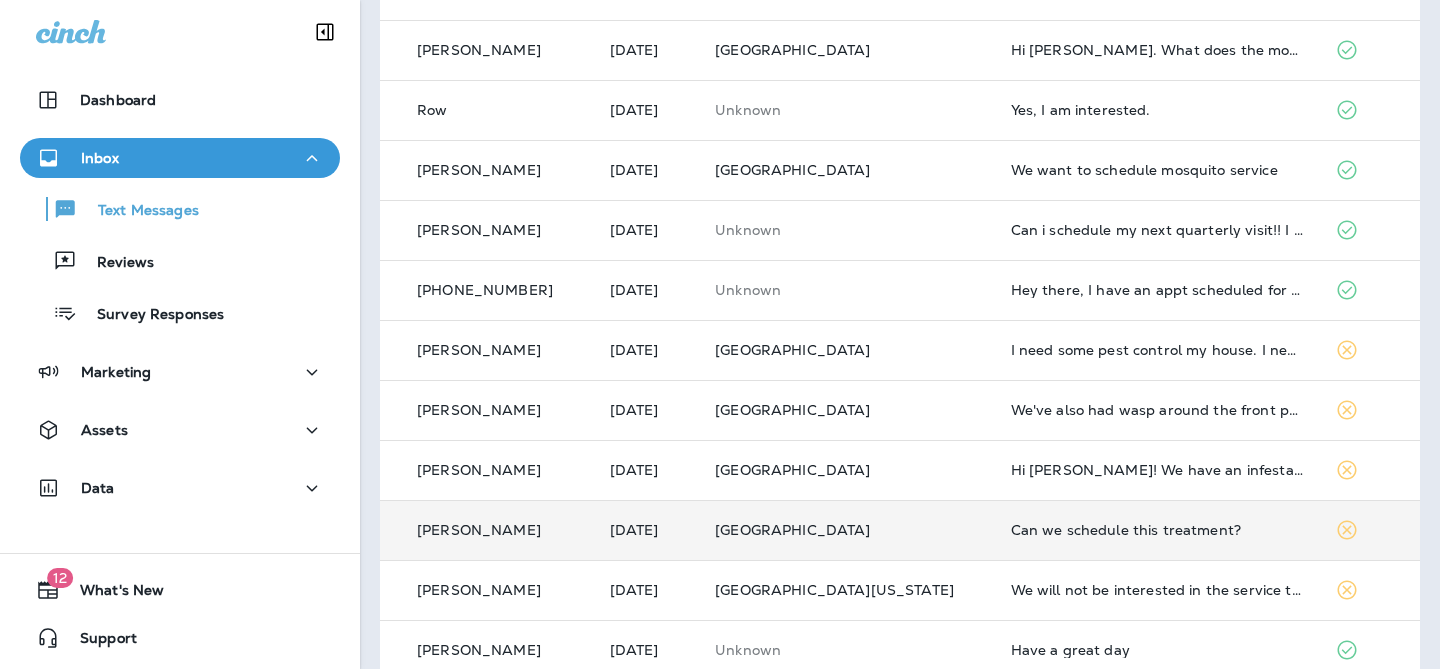 click on "[GEOGRAPHIC_DATA]" at bounding box center [846, 530] 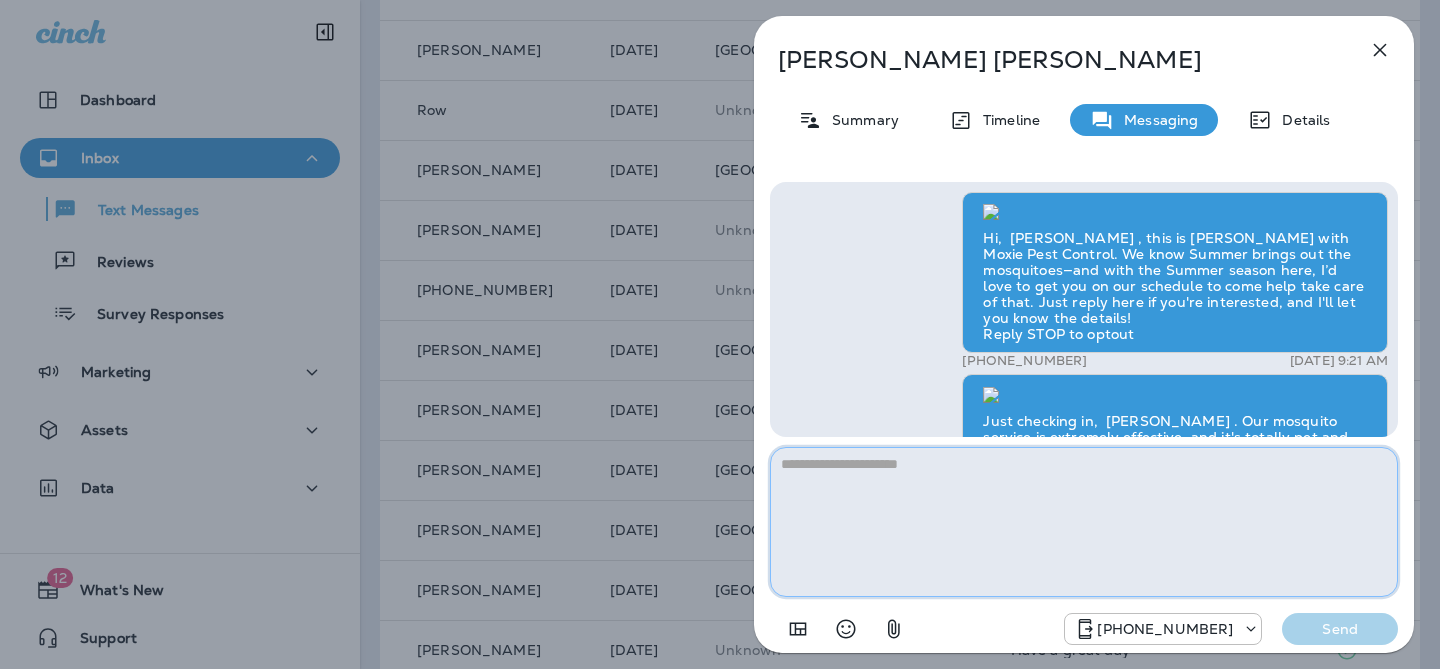 scroll, scrollTop: 0, scrollLeft: 0, axis: both 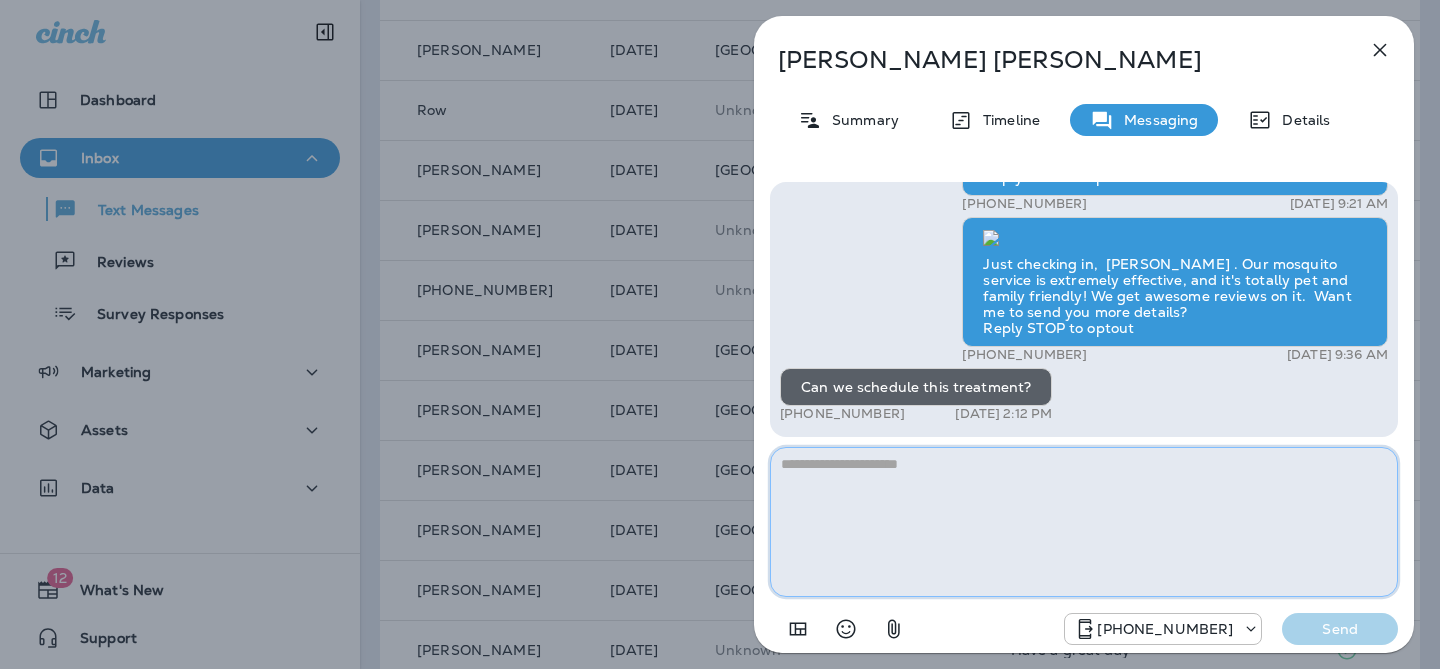 paste on "**********" 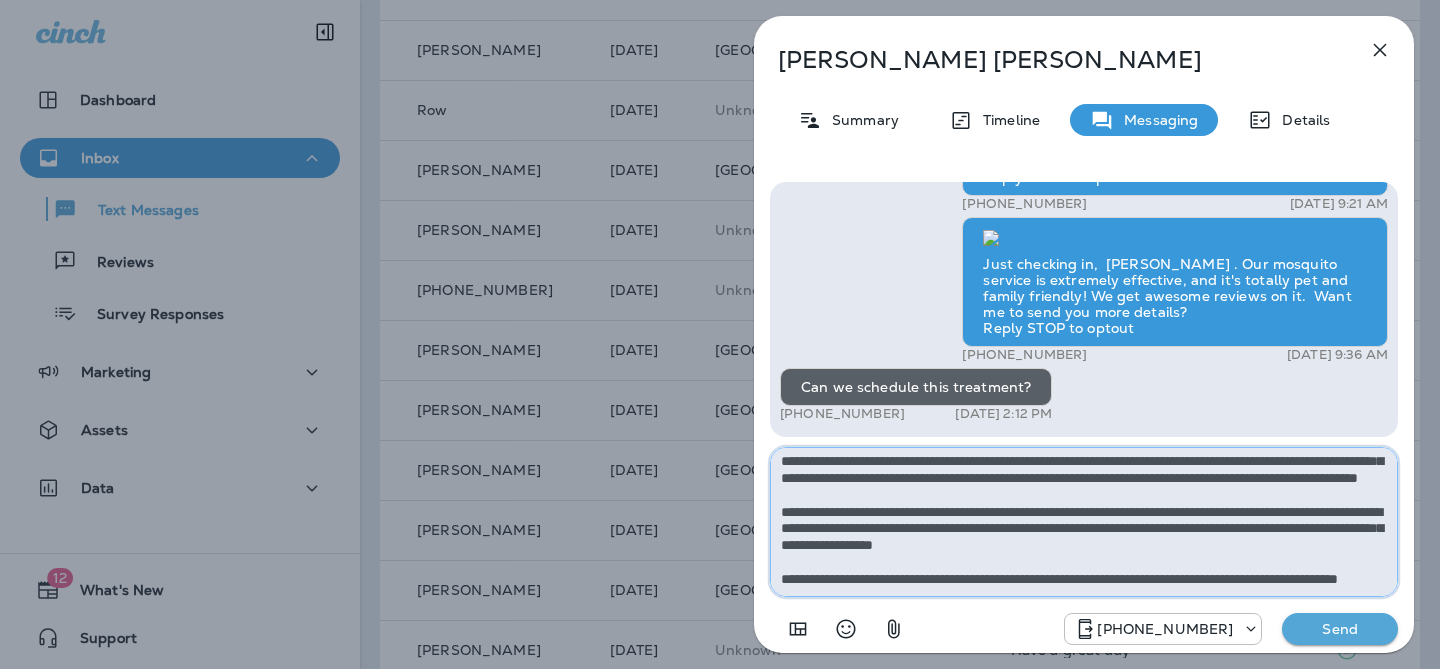 scroll, scrollTop: 120, scrollLeft: 0, axis: vertical 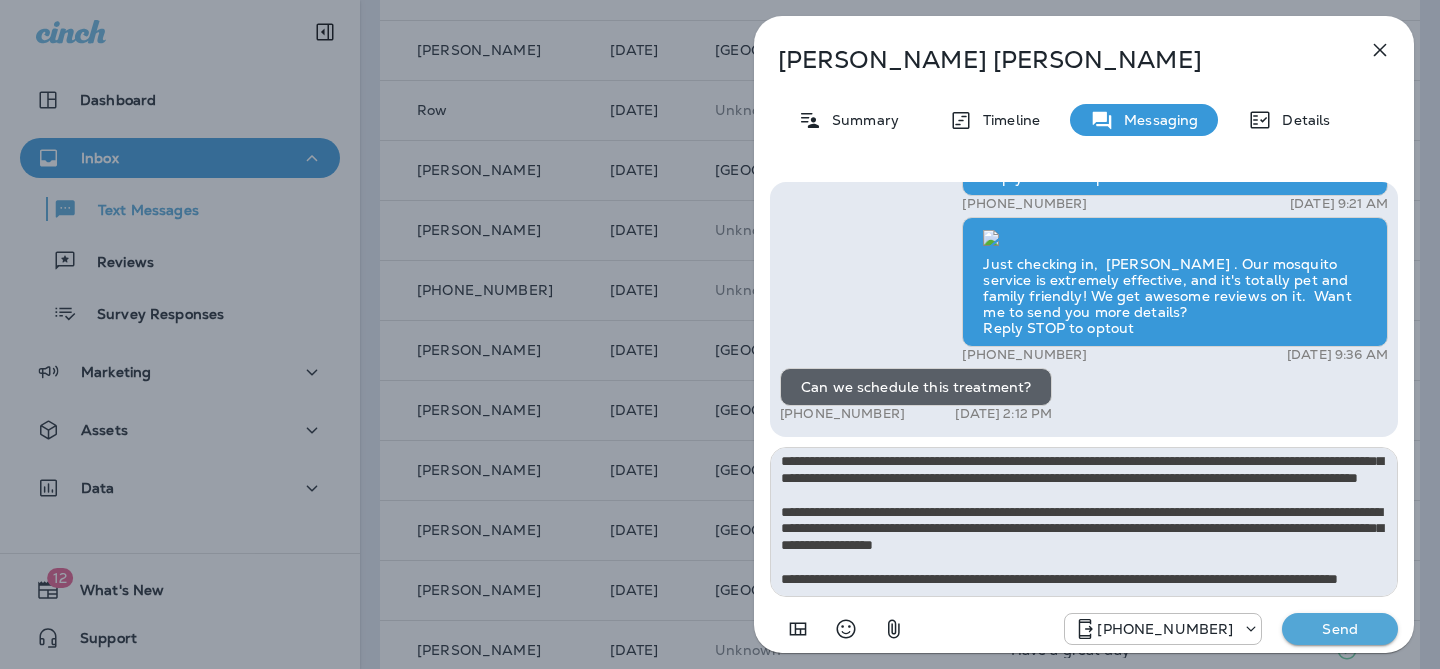click on "Send" at bounding box center (1340, 629) 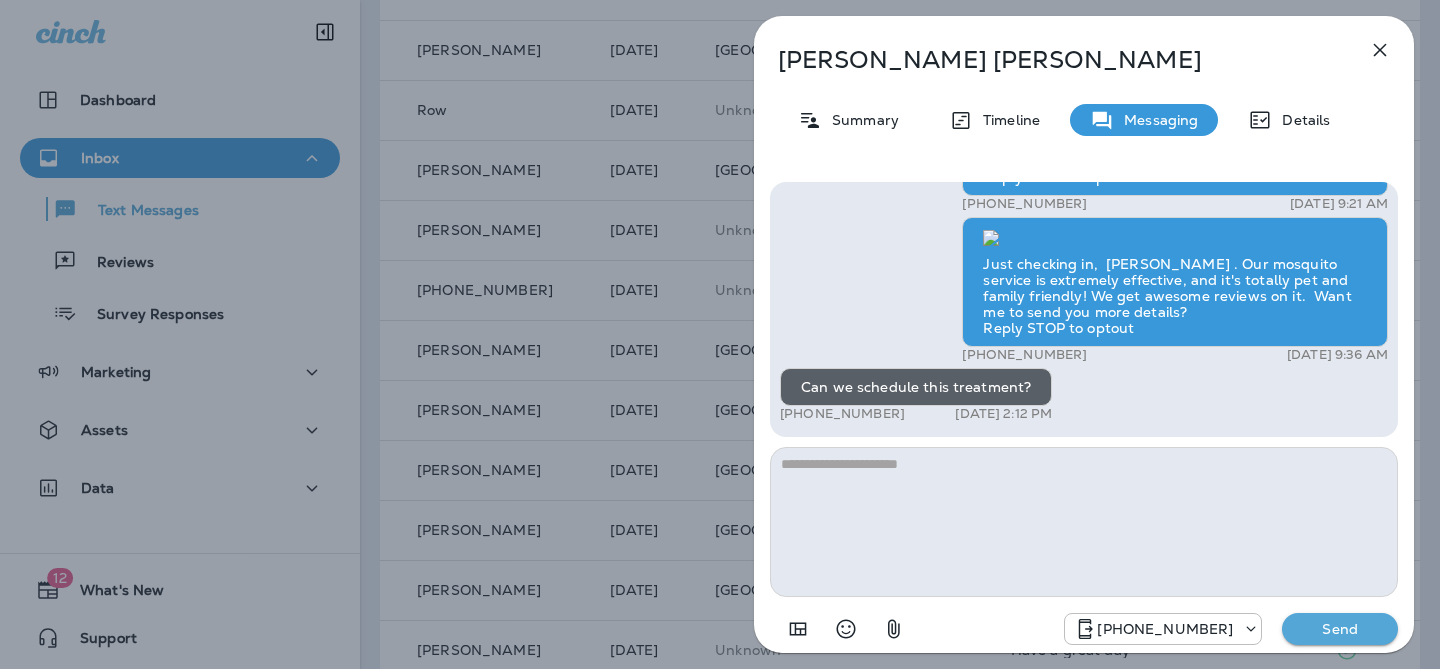 scroll, scrollTop: 0, scrollLeft: 0, axis: both 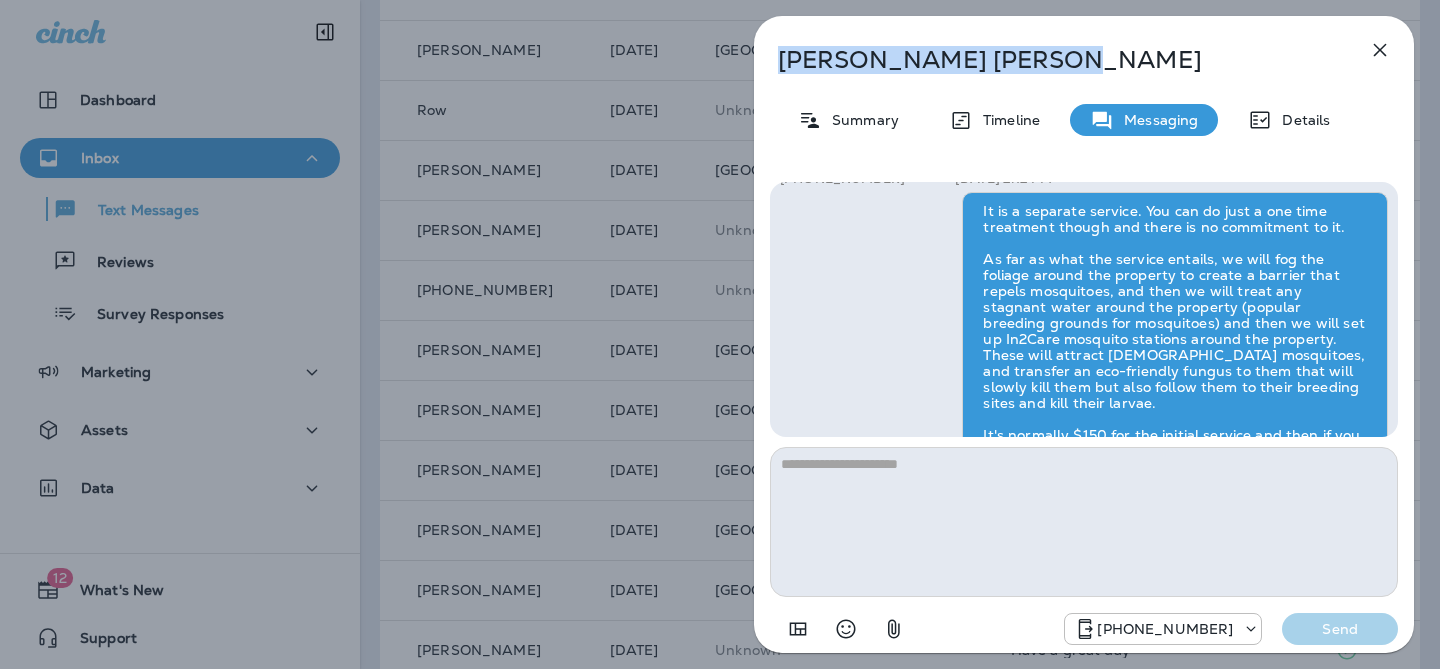 drag, startPoint x: 947, startPoint y: 62, endPoint x: 780, endPoint y: 64, distance: 167.01198 